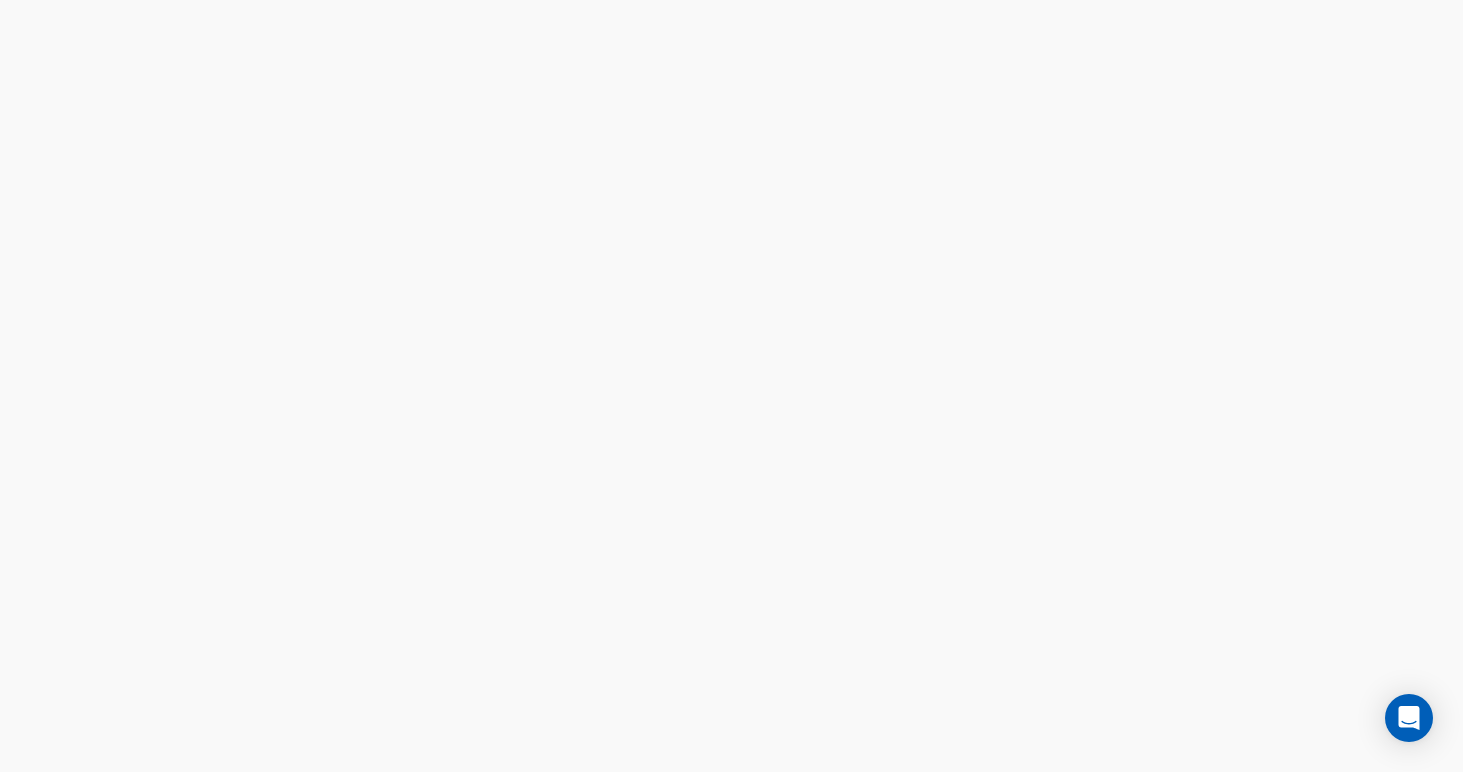 scroll, scrollTop: 0, scrollLeft: 0, axis: both 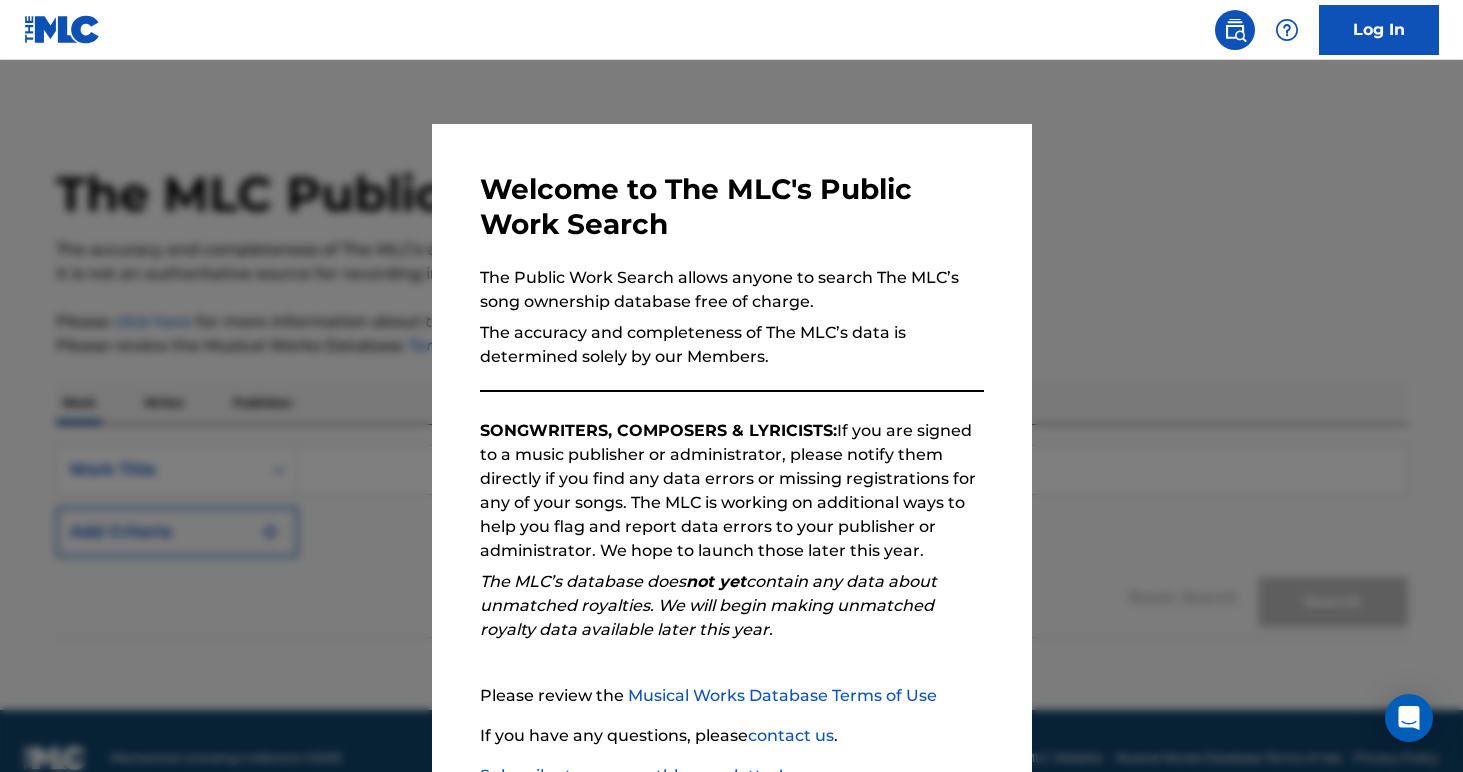 click on "Welcome to The MLC's Public Work Search The Public Work Search allows anyone to search The MLC’s song ownership database free of charge. The accuracy and completeness of The MLC’s data is determined solely by our Members. SONGWRITERS, COMPOSERS & LYRICISTS:  If you are signed to a music publisher or administrator, please notify them directly if you find any data errors or missing registrations for any of your songs. The MLC is working on additional ways to help you flag and report data errors to your publisher or administrator. We hope to launch those later this year. The MLC’s database does  not yet  contain any data about unmatched royalties. We will begin making unmatched royalty data available later this year. Please review the   Musical Works Database Terms of Use If you have any questions, please  contact us . Subscribe to our monthly newsletter! This message will reappear one week after it is closed. Continue" at bounding box center (732, 519) 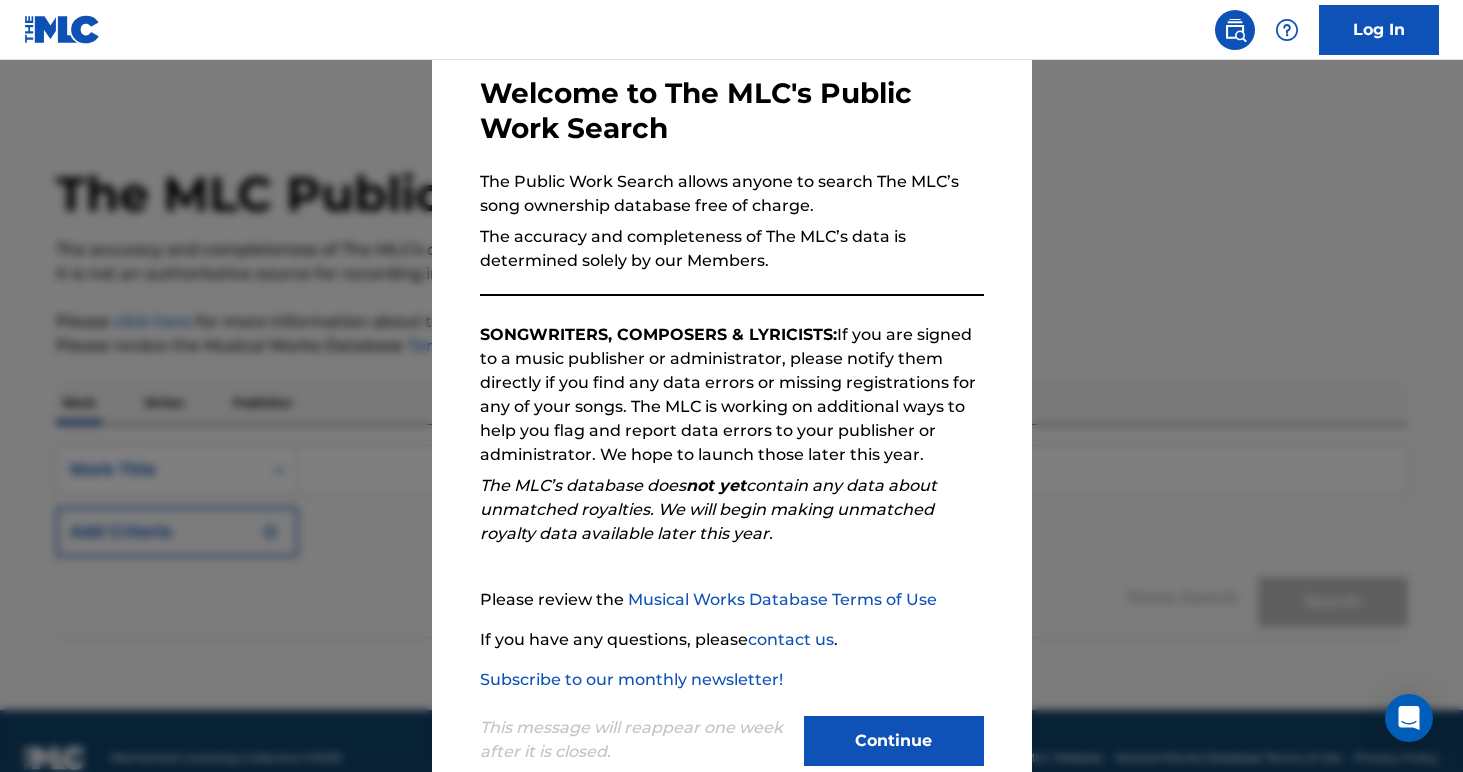 scroll, scrollTop: 143, scrollLeft: 0, axis: vertical 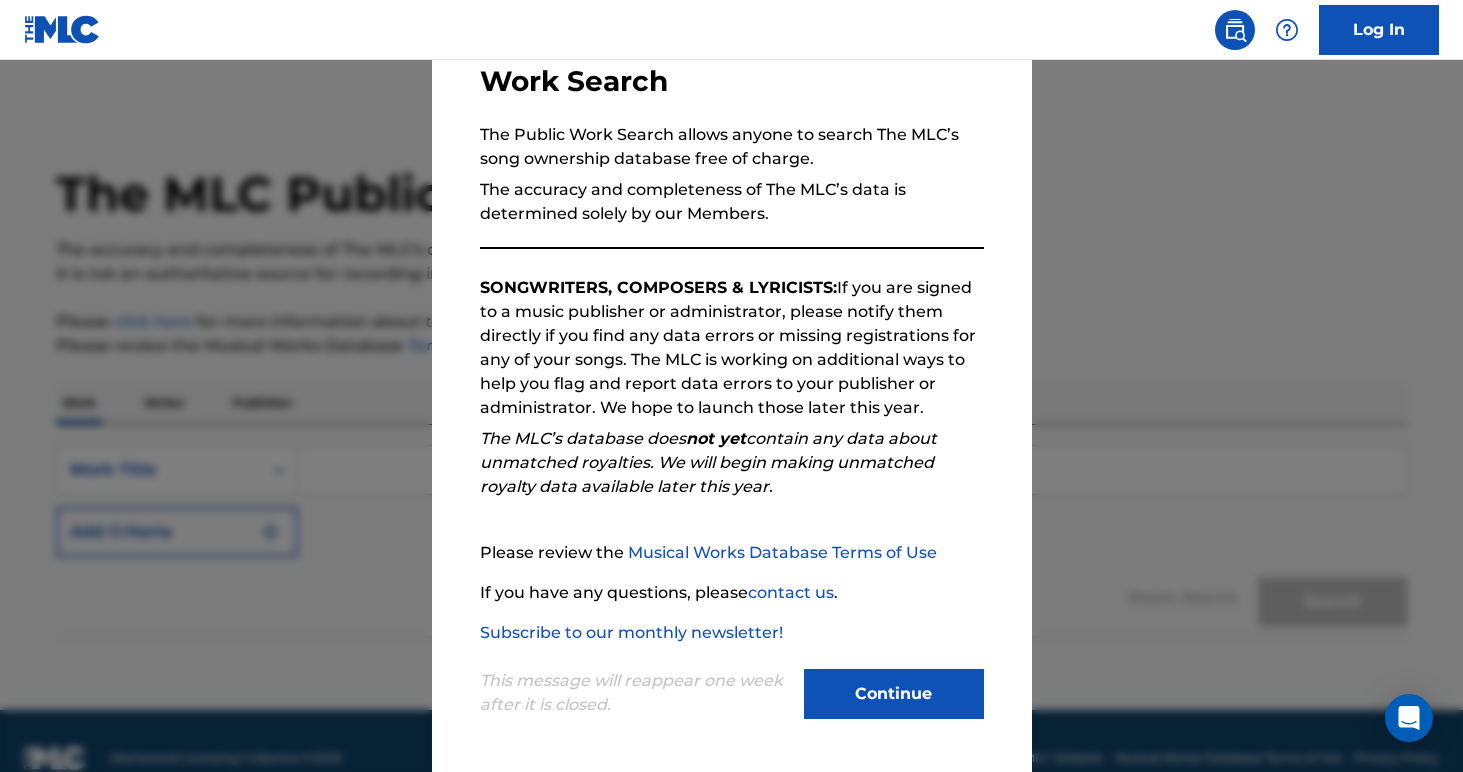 click on "This message will reappear one week after it is closed. Continue" at bounding box center [732, 684] 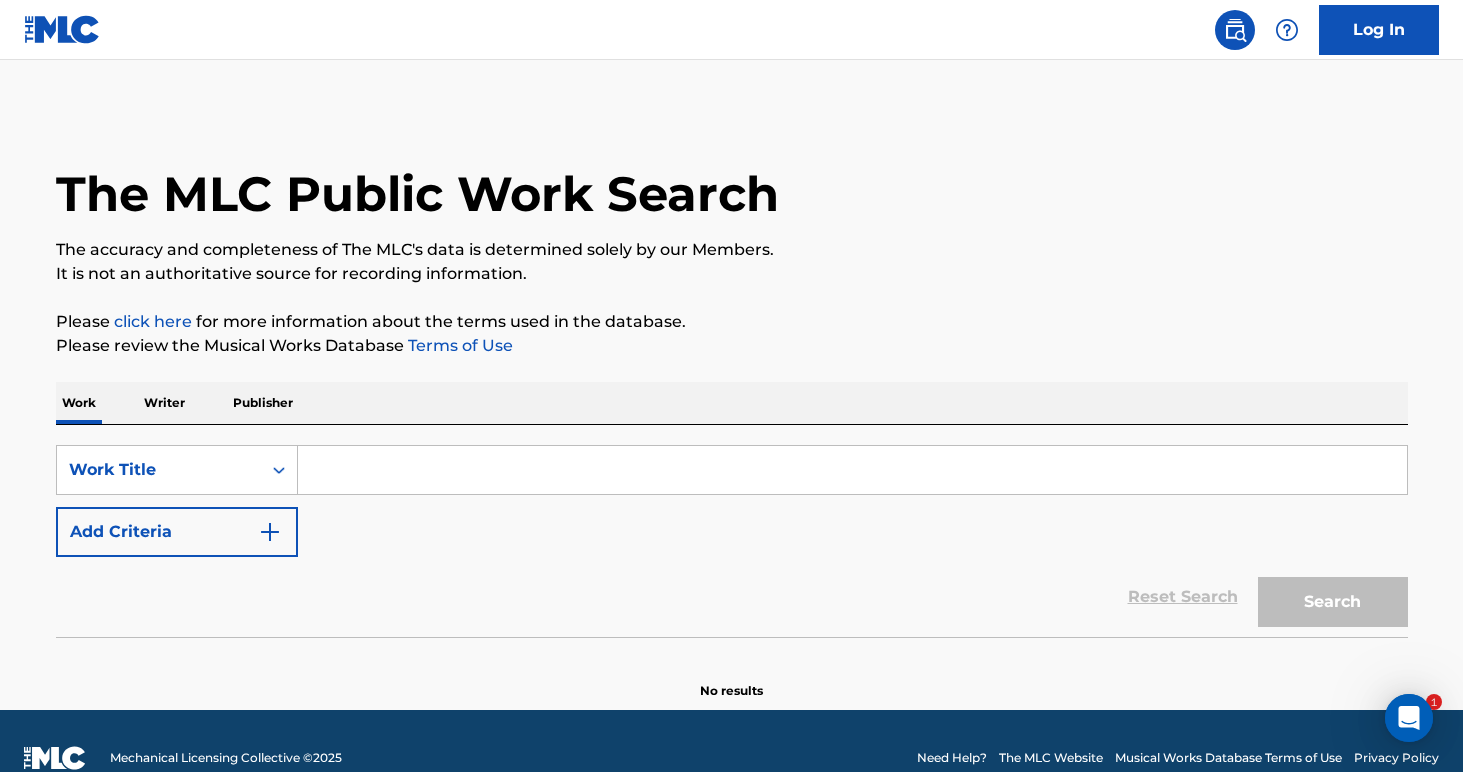 scroll, scrollTop: 0, scrollLeft: 0, axis: both 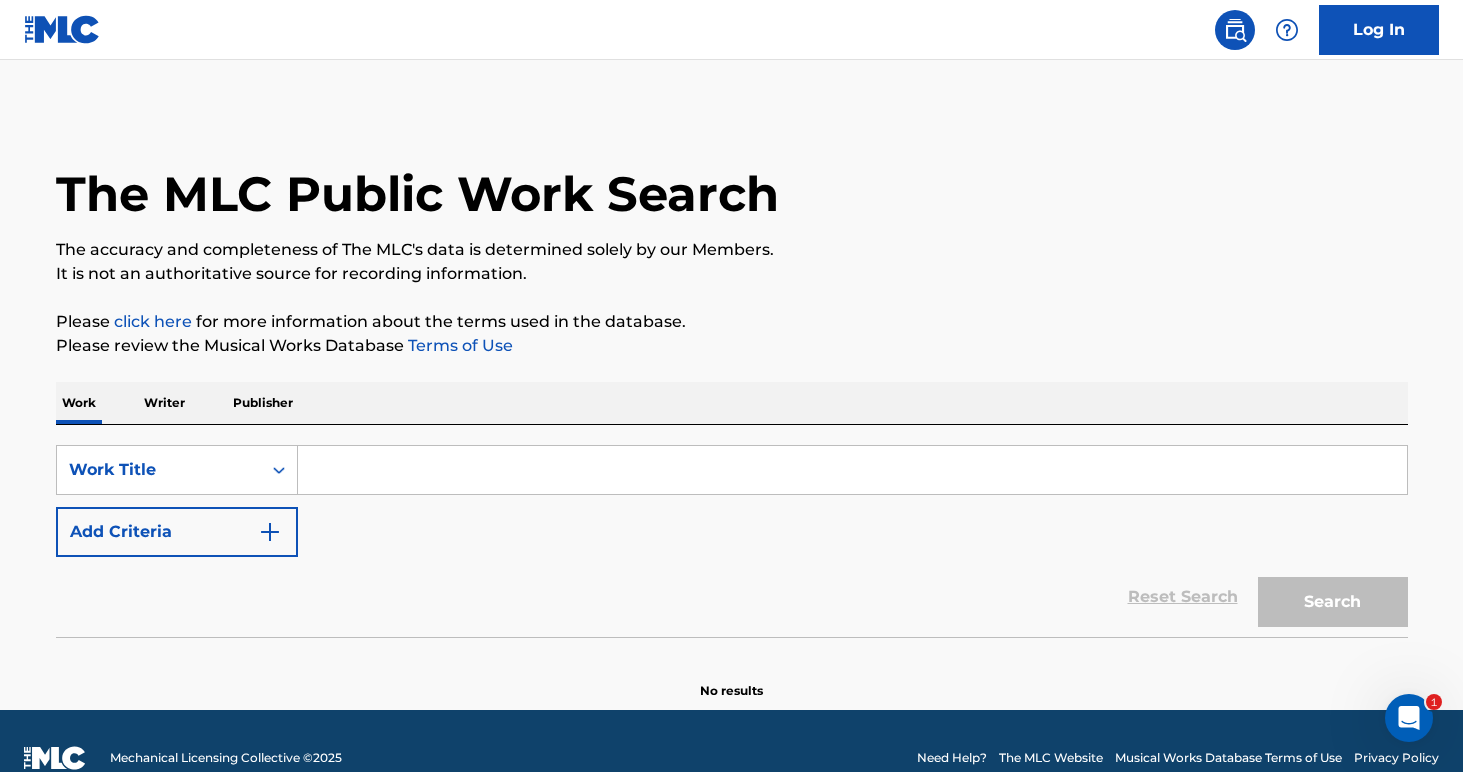 click at bounding box center [852, 470] 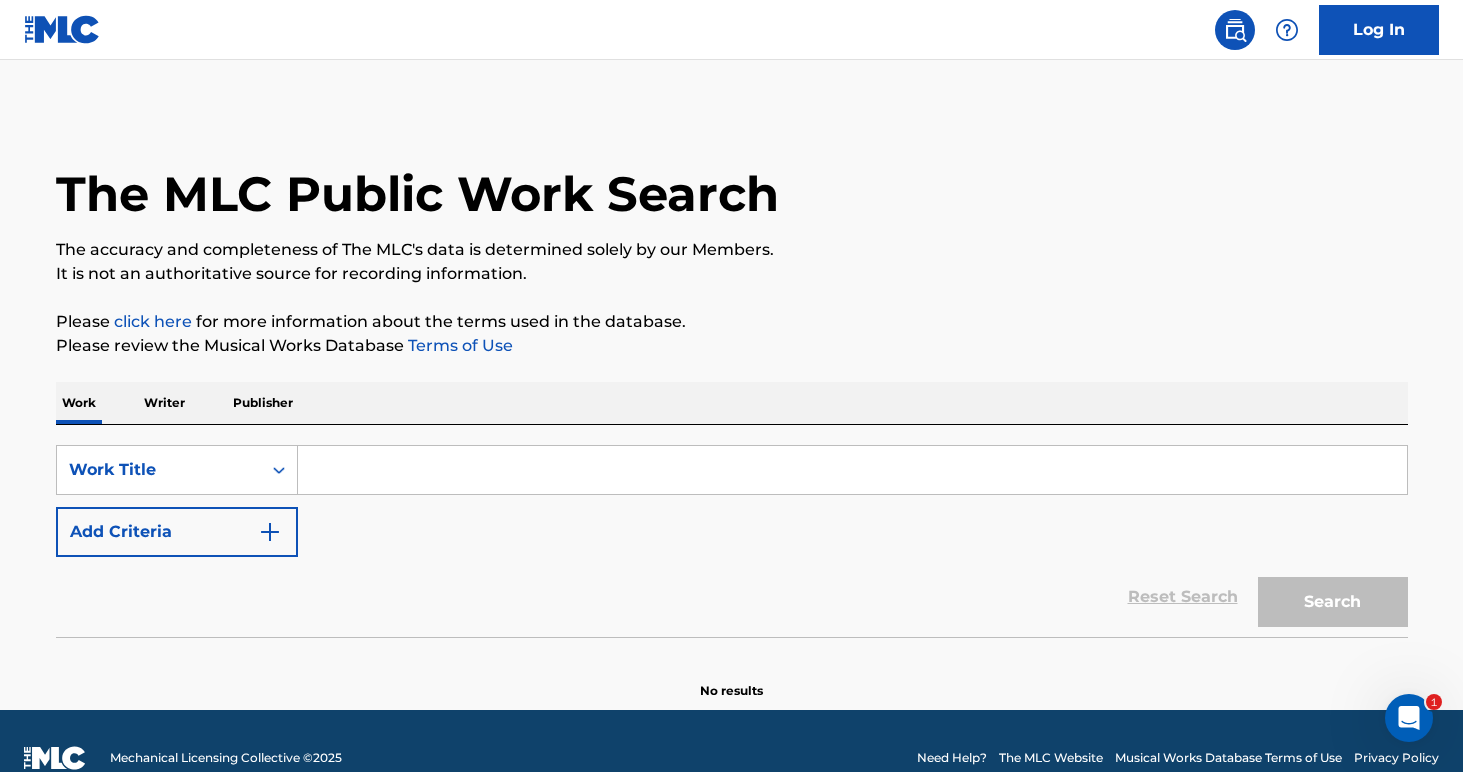 click on "Writer" at bounding box center (164, 403) 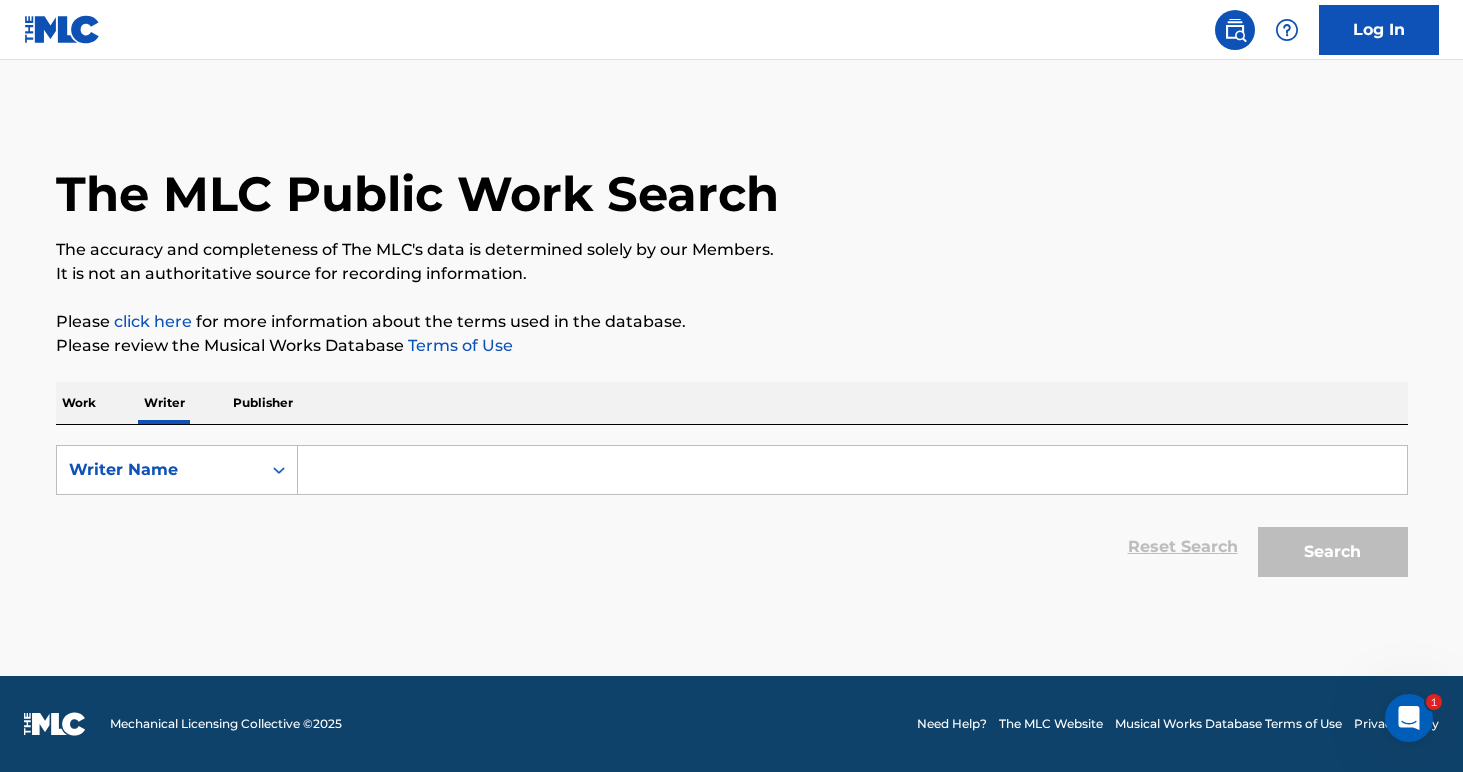 click at bounding box center [852, 470] 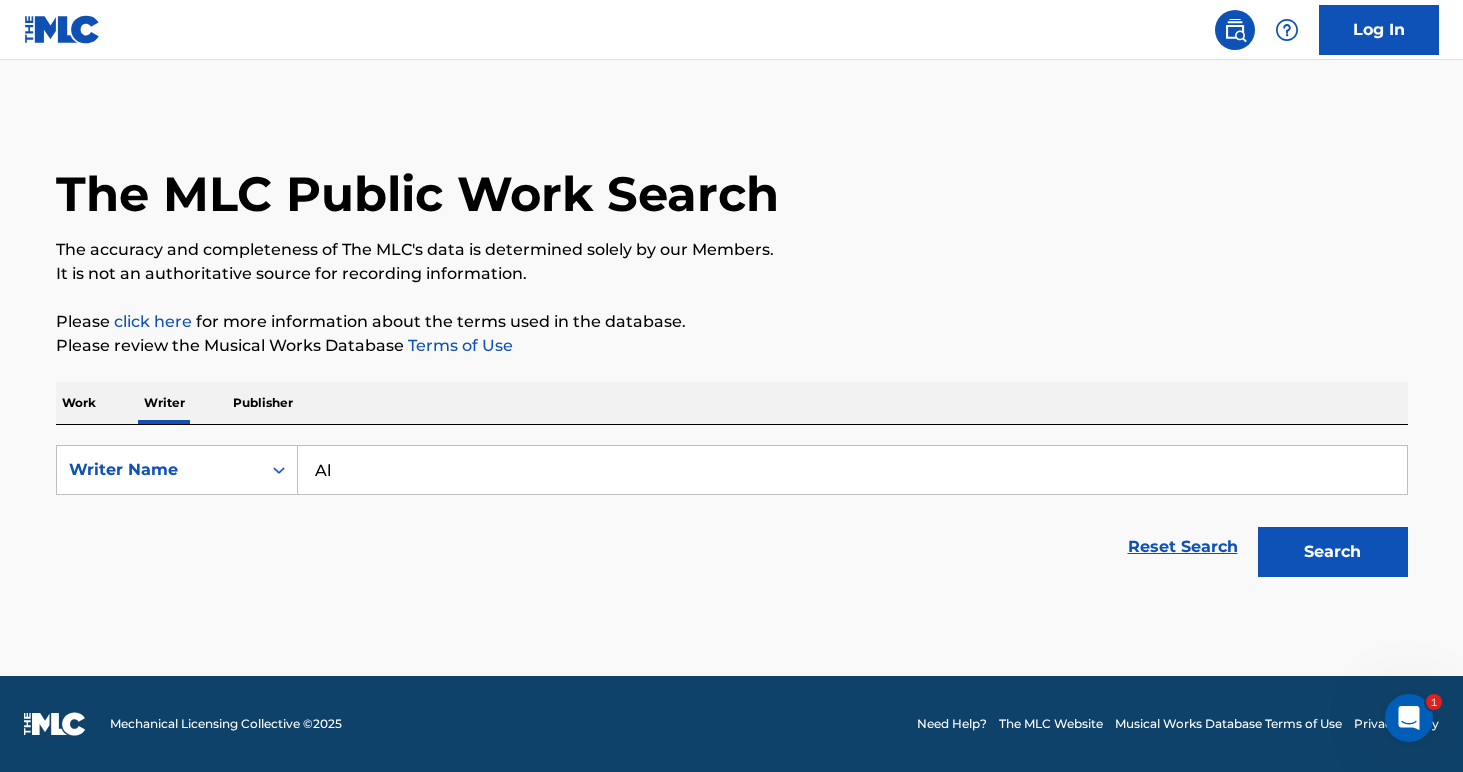 type on "A" 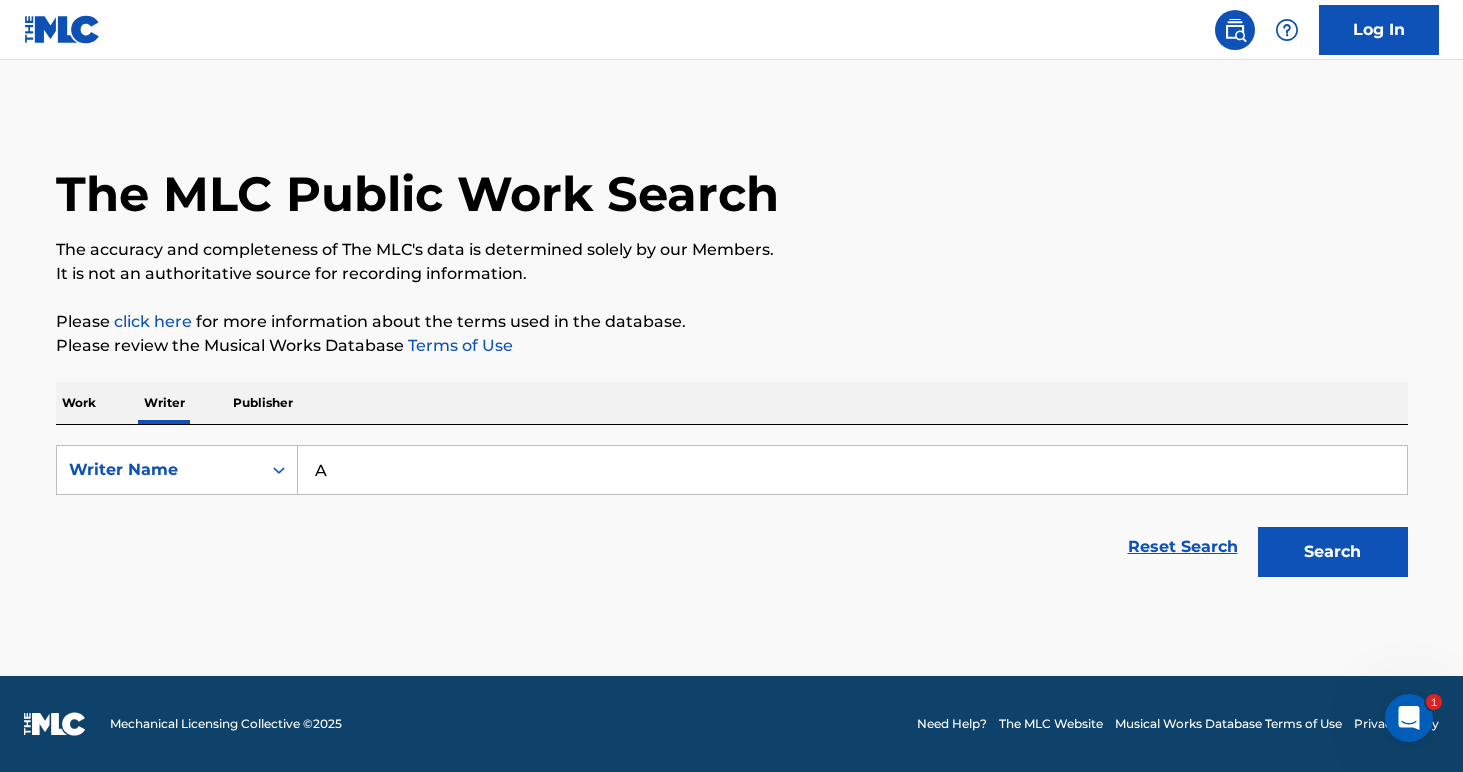 type 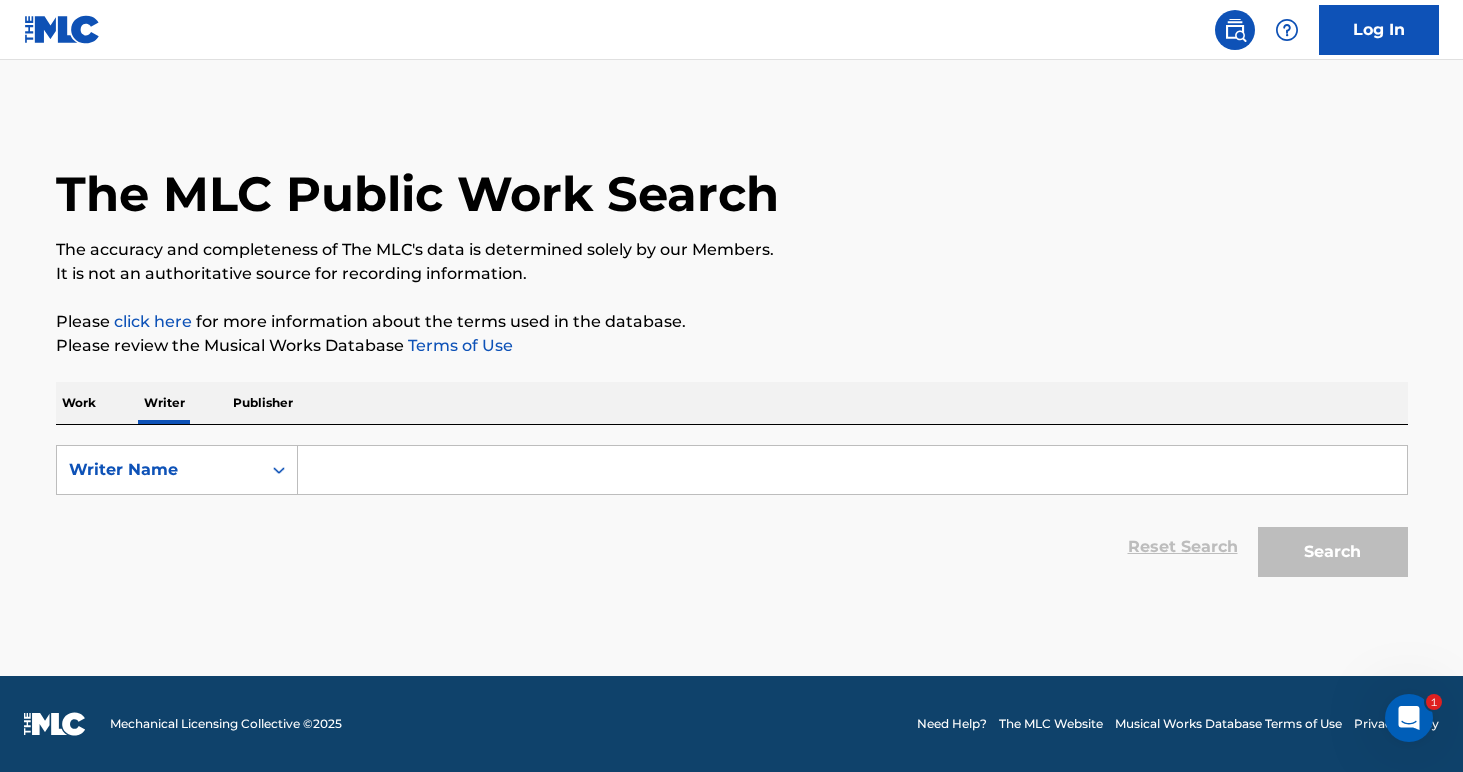 click on "Work" at bounding box center [79, 403] 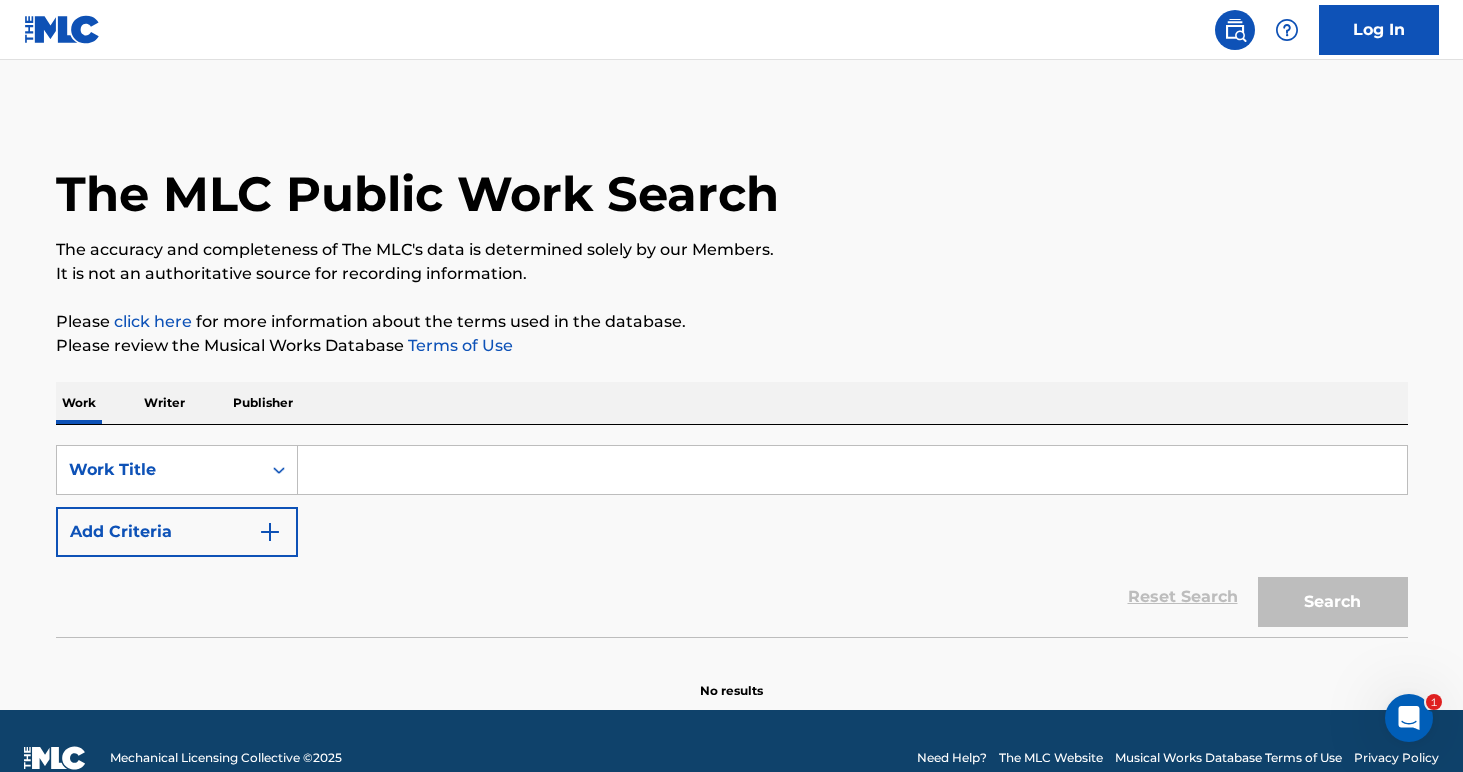 click at bounding box center [852, 470] 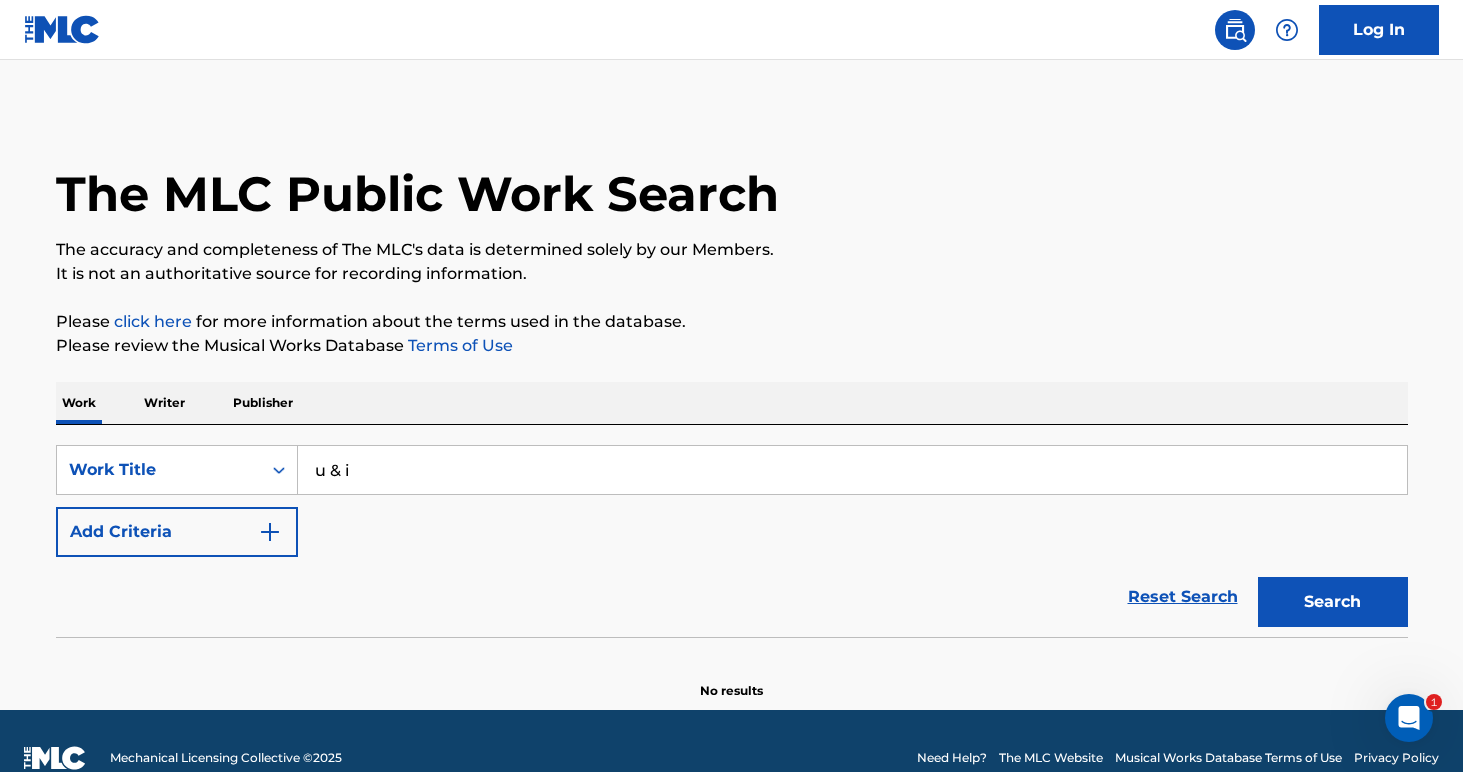 type on "u & i" 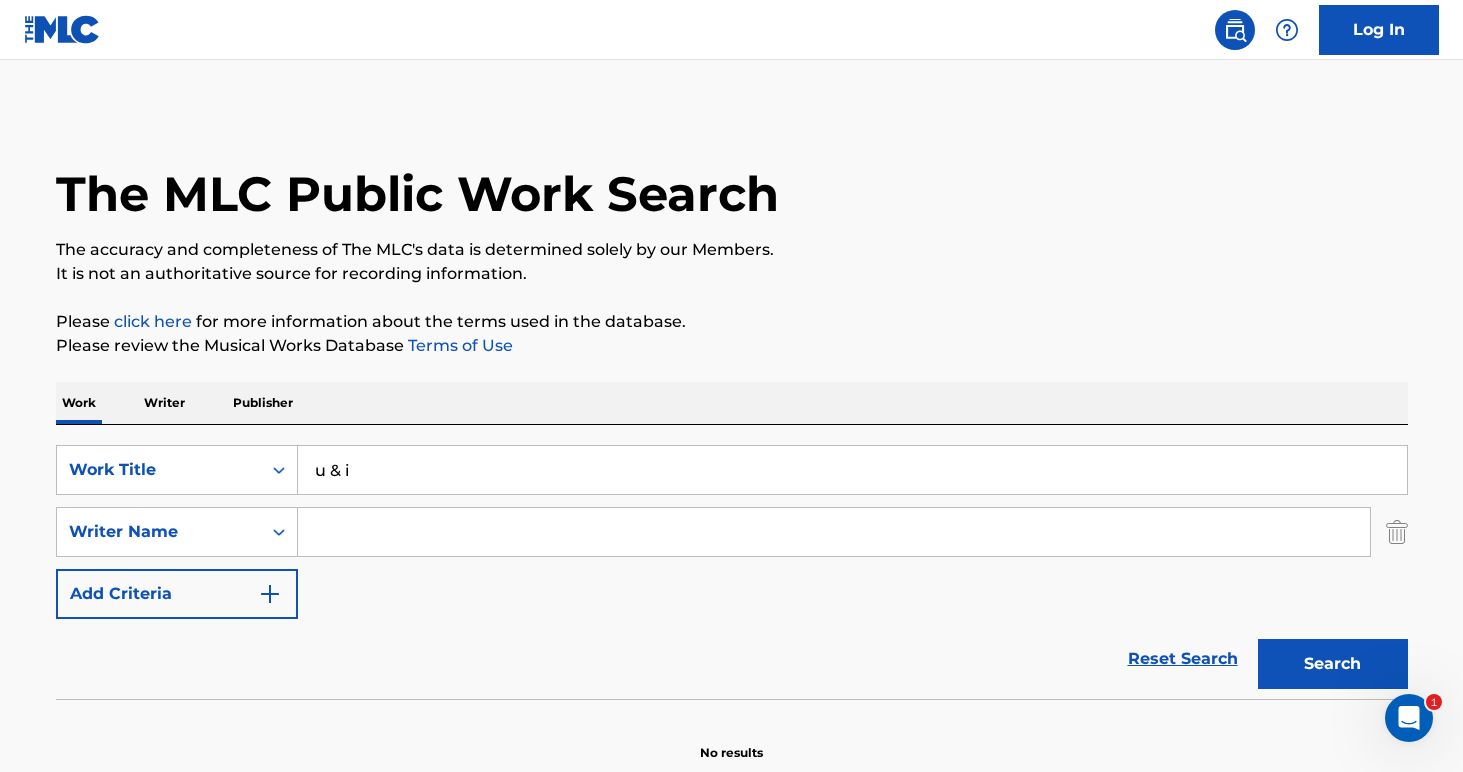 click at bounding box center (834, 532) 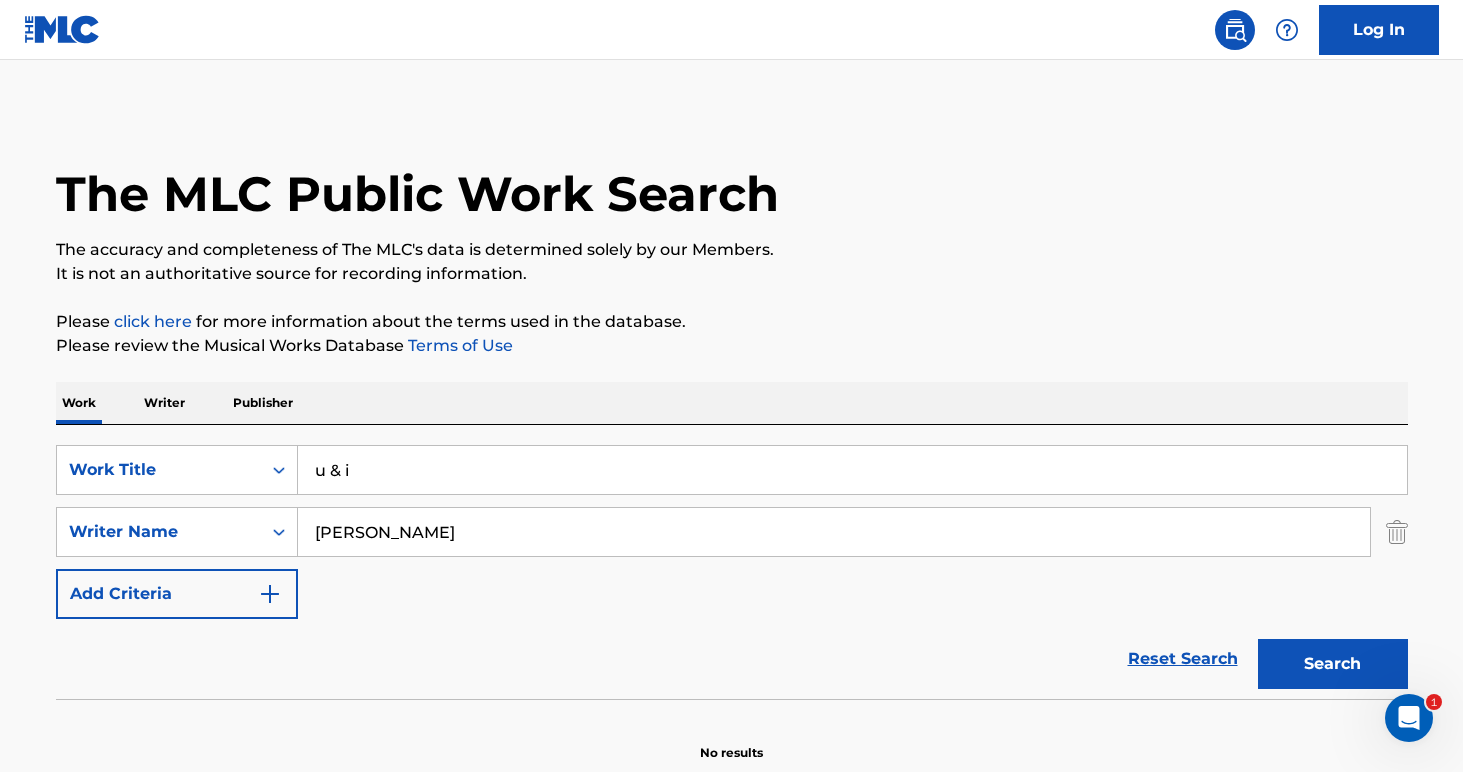 type on "[PERSON_NAME]" 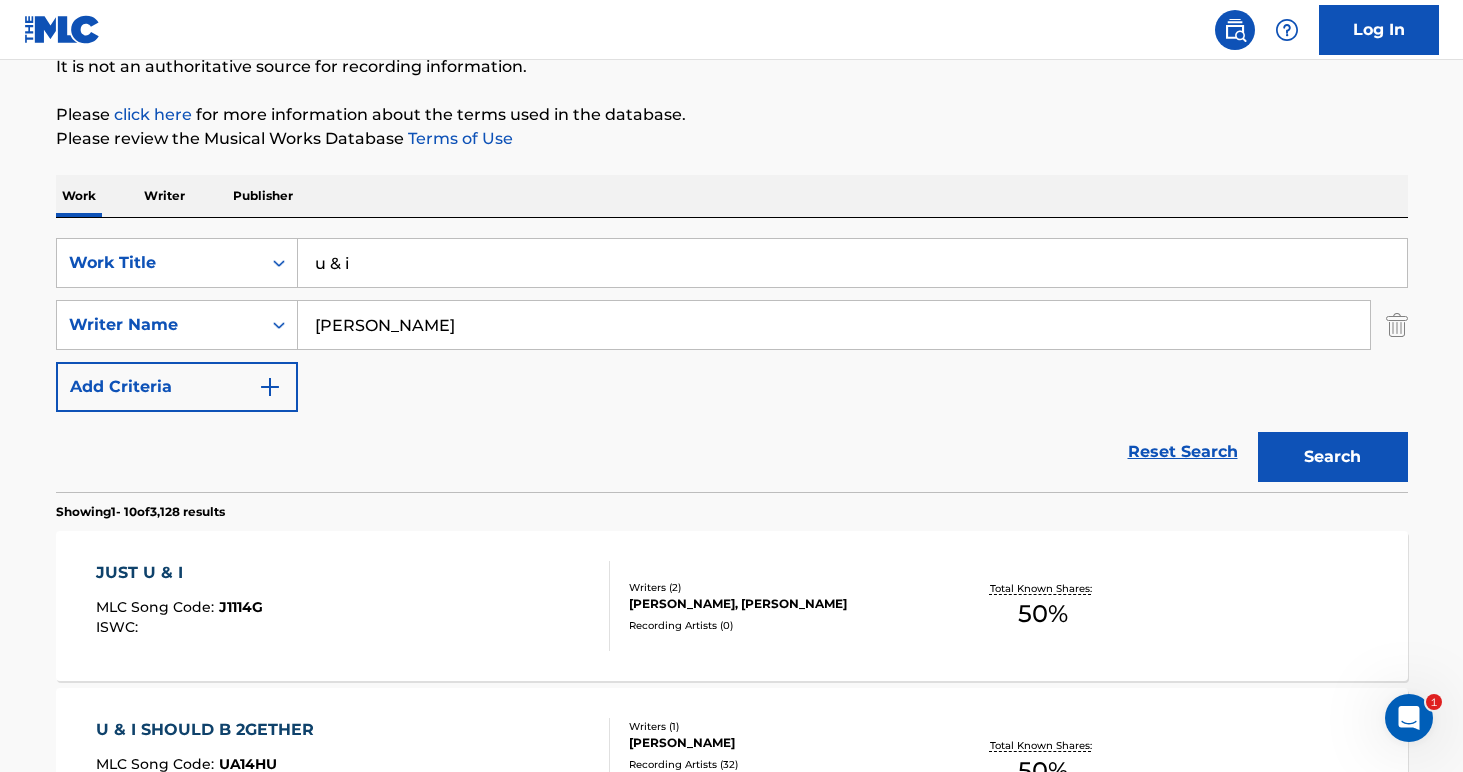 scroll, scrollTop: 194, scrollLeft: 0, axis: vertical 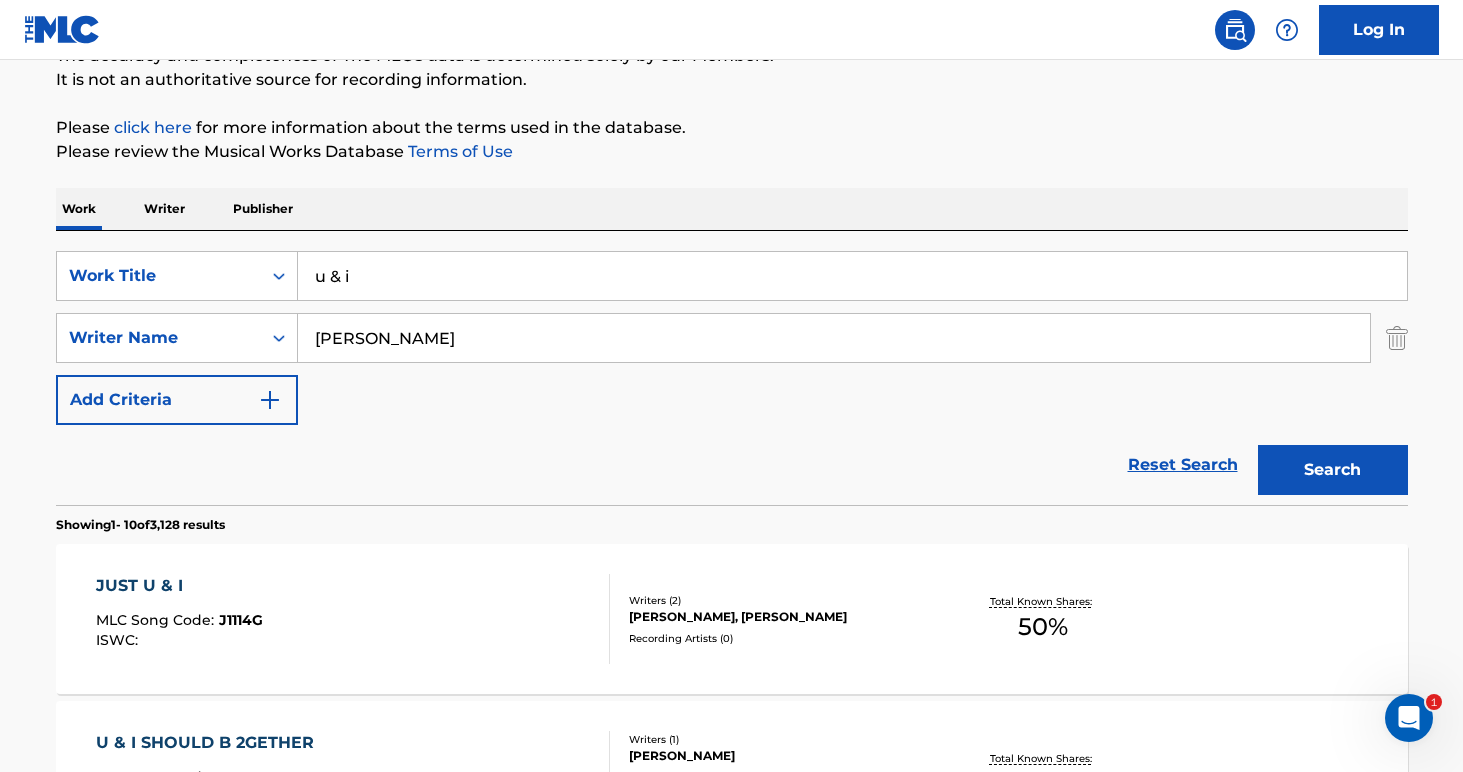 click on "u & i" at bounding box center (852, 276) 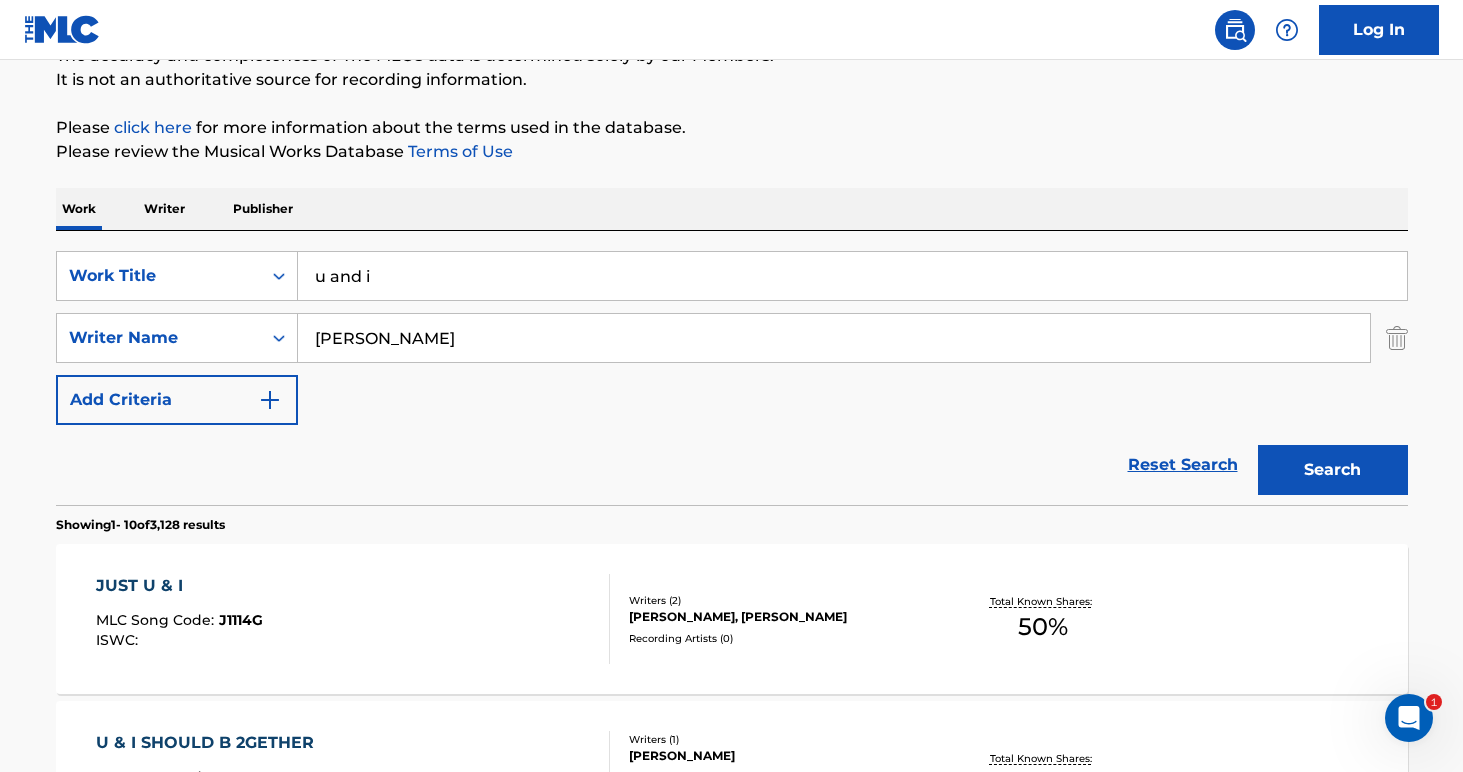 type on "u and i" 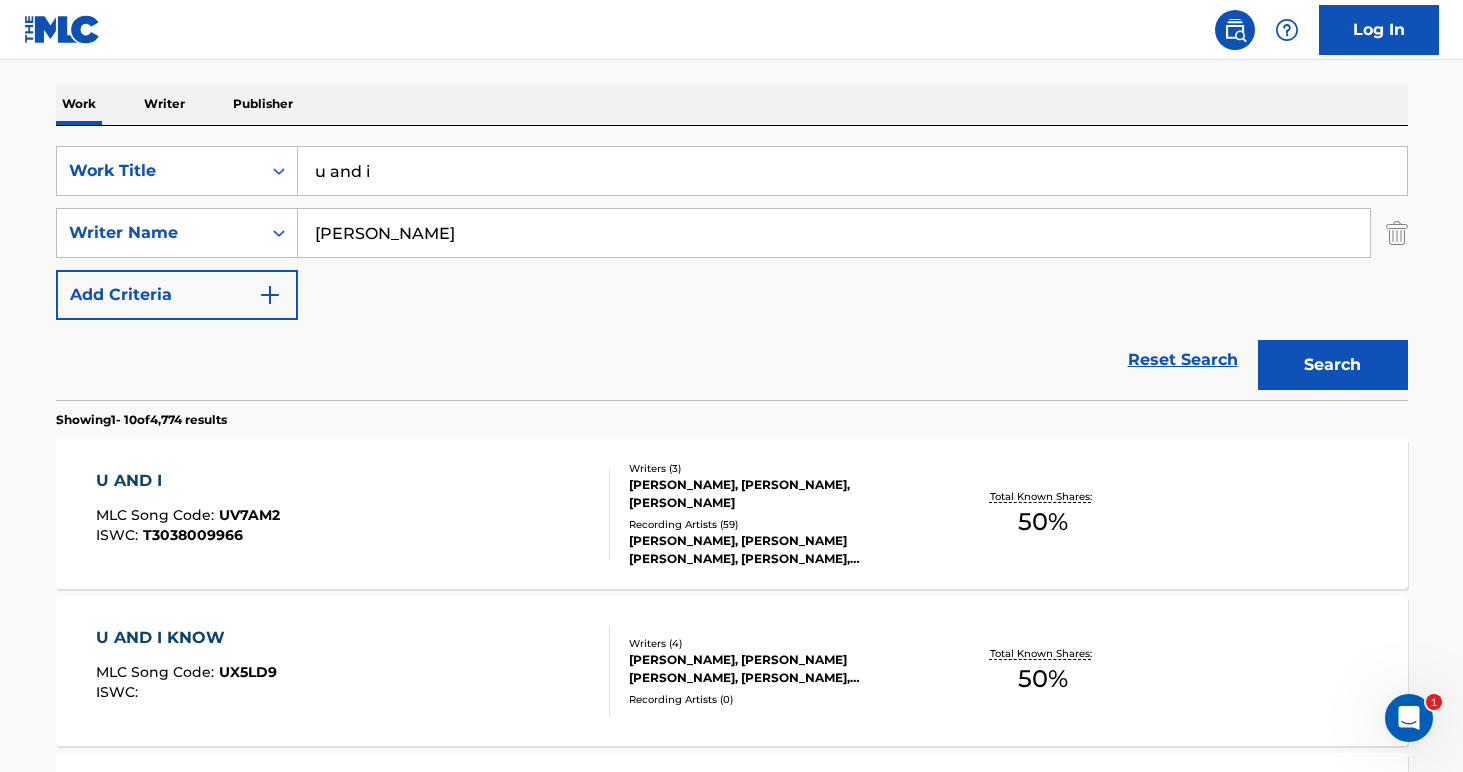 scroll, scrollTop: 363, scrollLeft: 0, axis: vertical 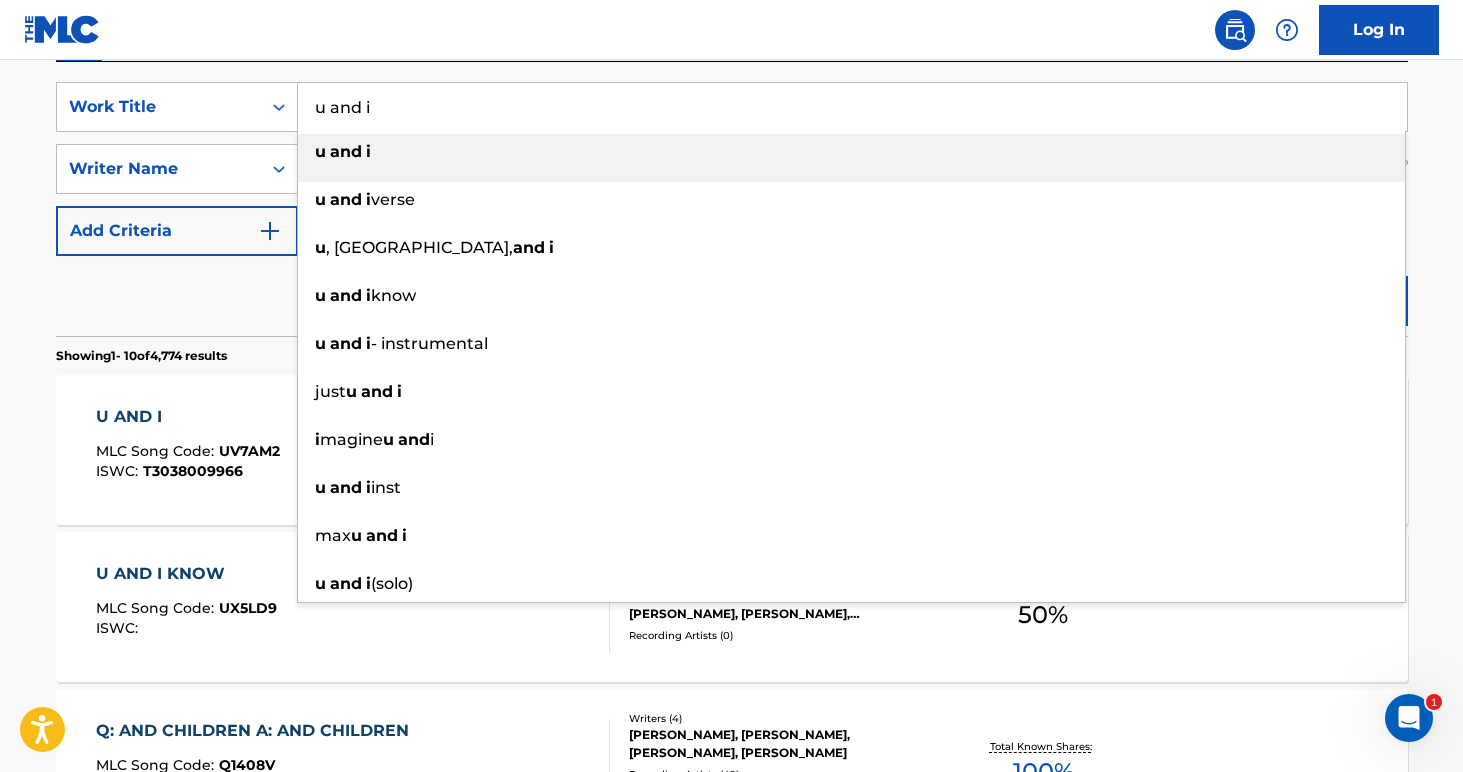 click on "u   and   i" at bounding box center (851, 152) 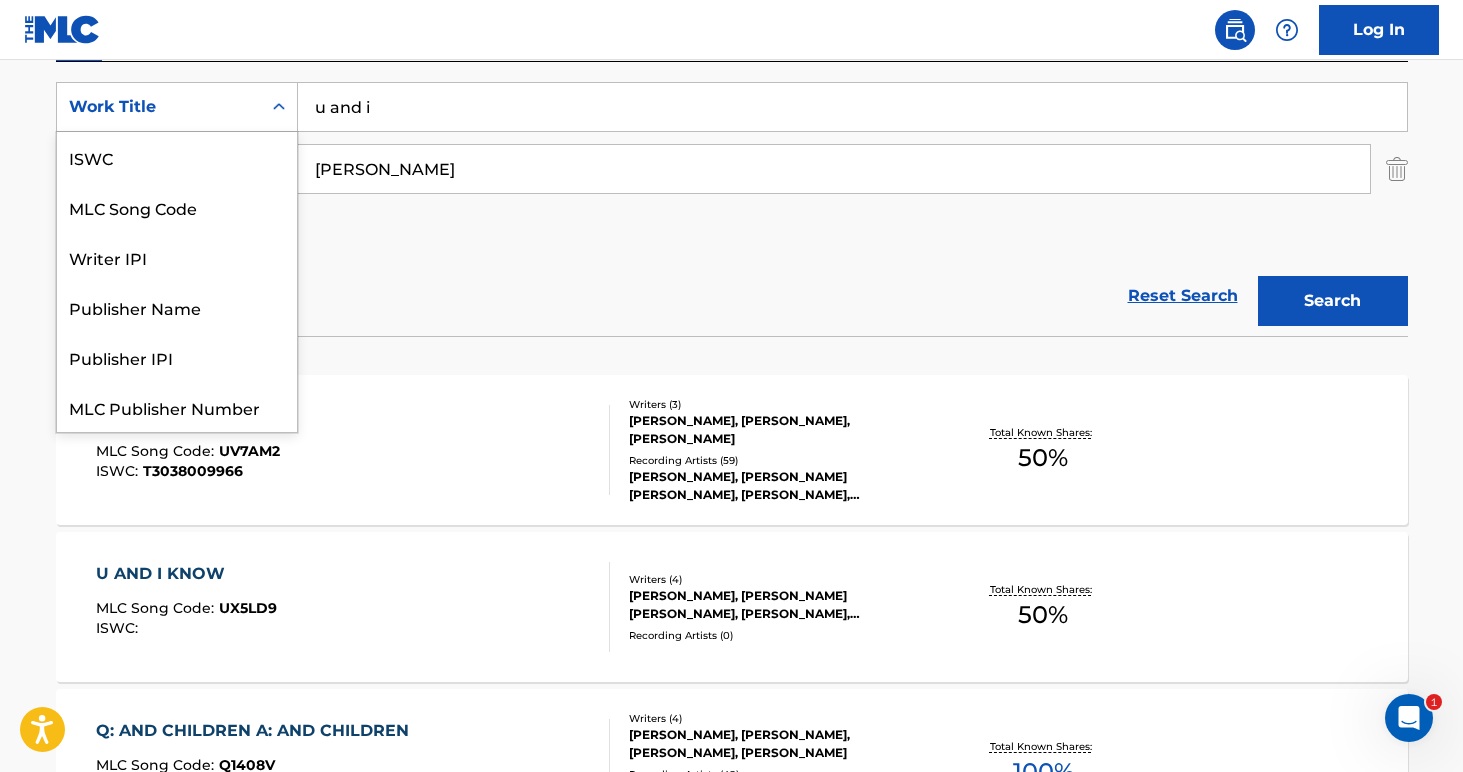 click on "Work Title" at bounding box center (159, 107) 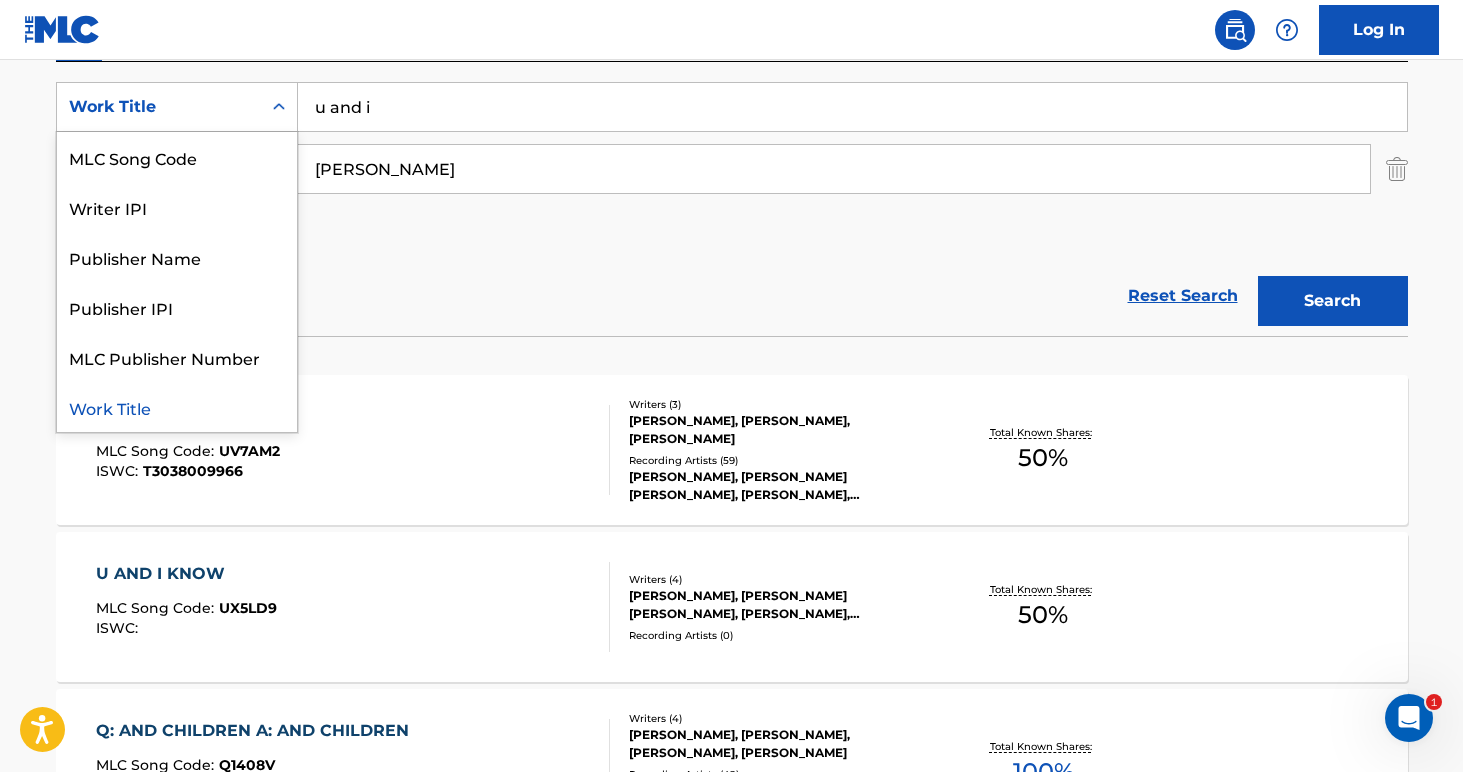 click on "Work Title" at bounding box center [159, 107] 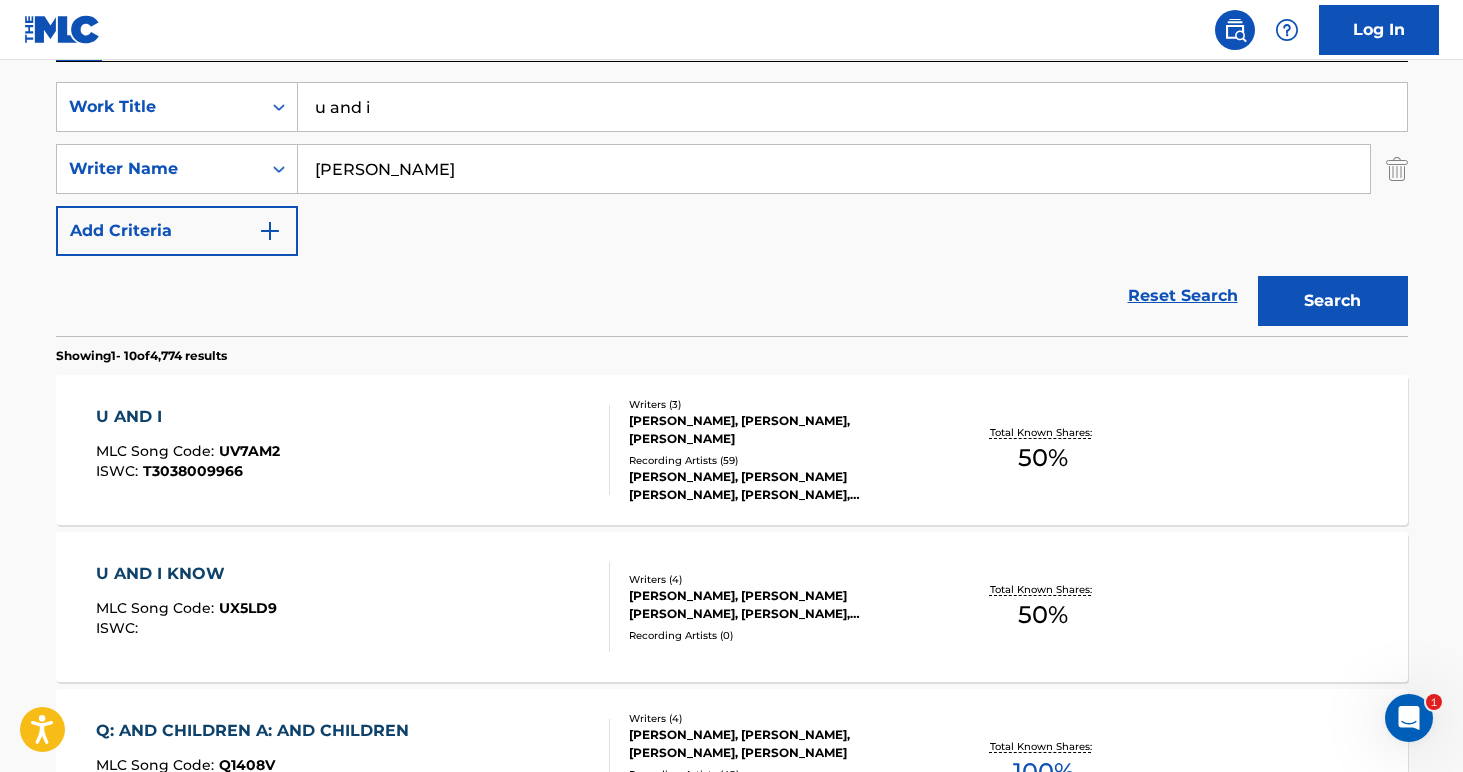 scroll, scrollTop: 0, scrollLeft: 0, axis: both 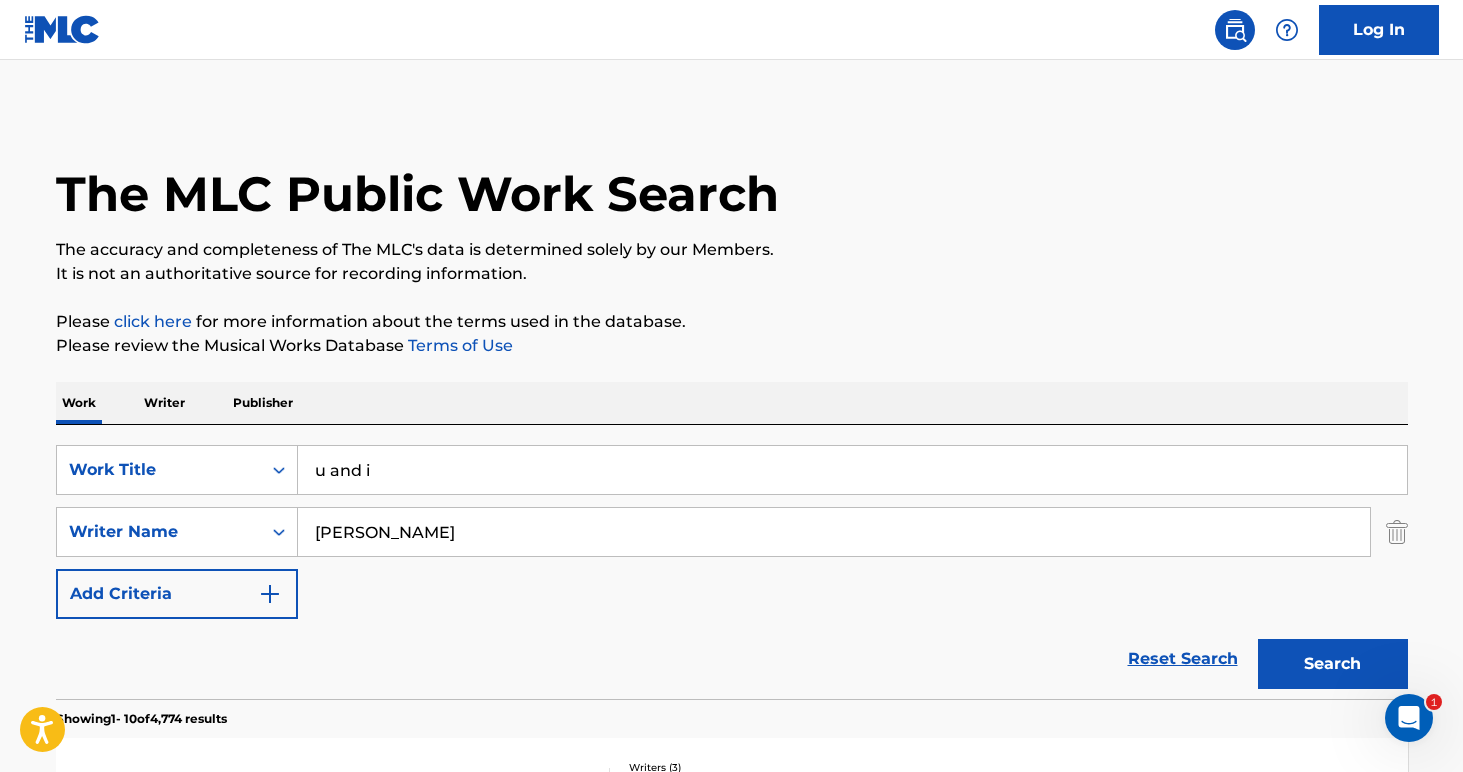 click on "Writer" at bounding box center (164, 403) 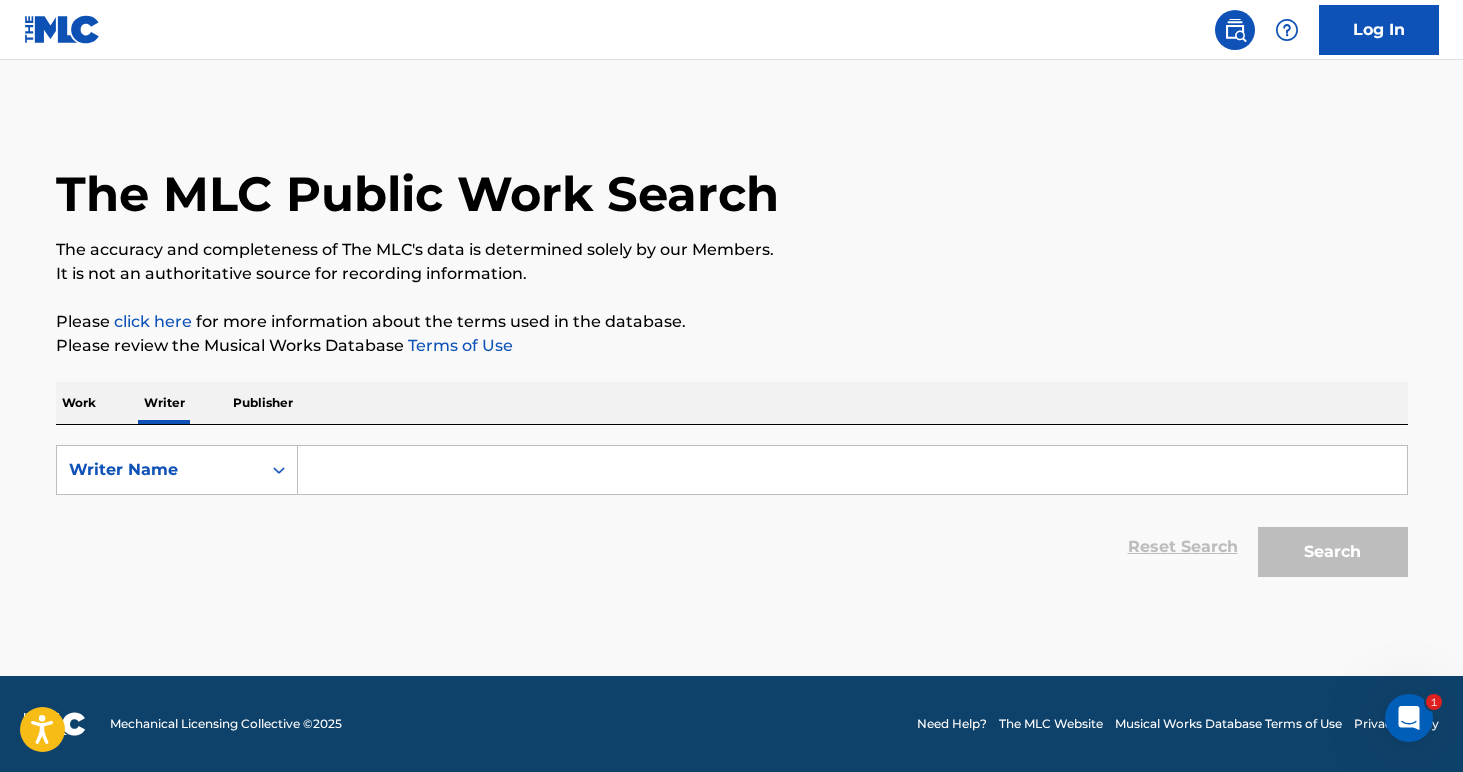 click at bounding box center (852, 470) 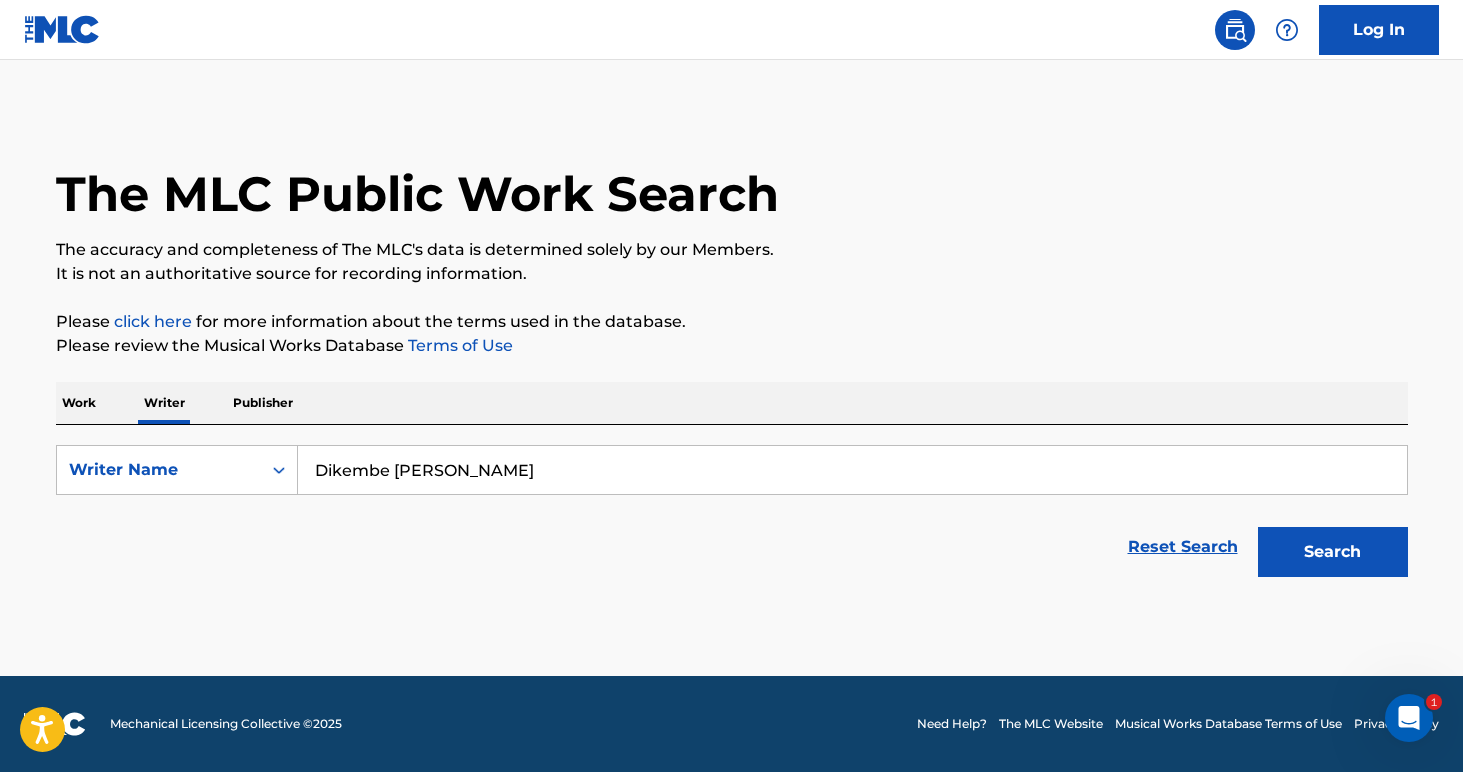 type on "Dikembe [PERSON_NAME]" 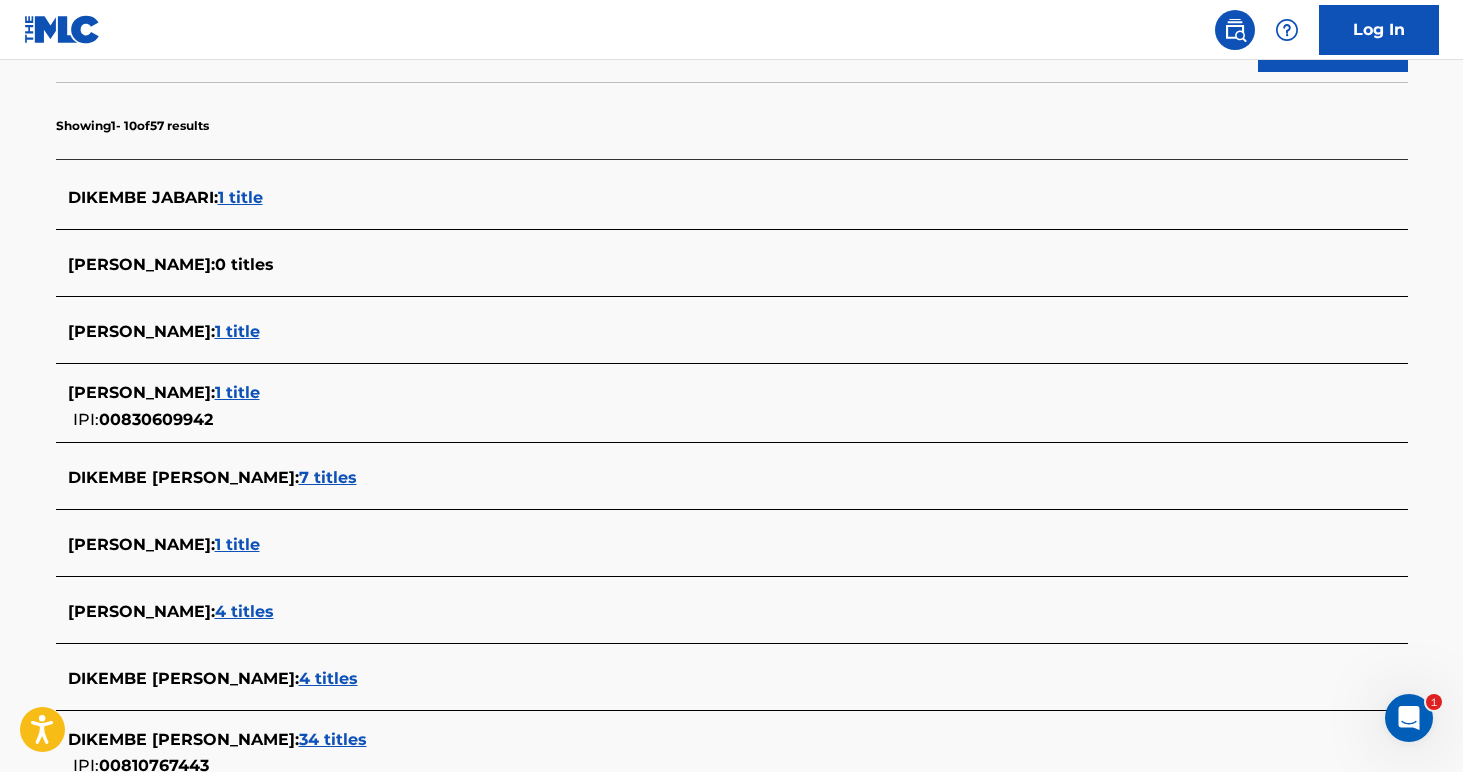 scroll, scrollTop: 504, scrollLeft: 0, axis: vertical 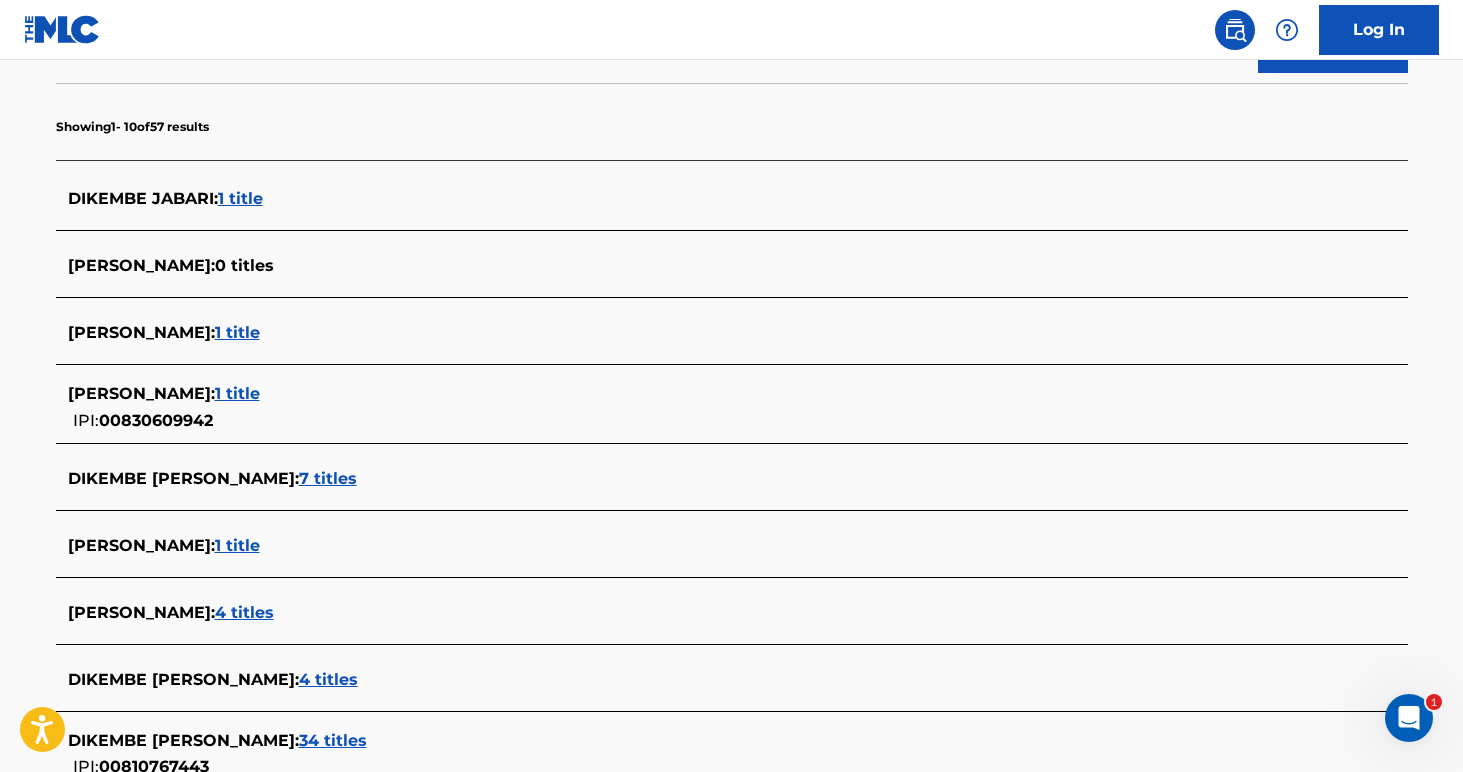 click on "7 titles" at bounding box center [328, 478] 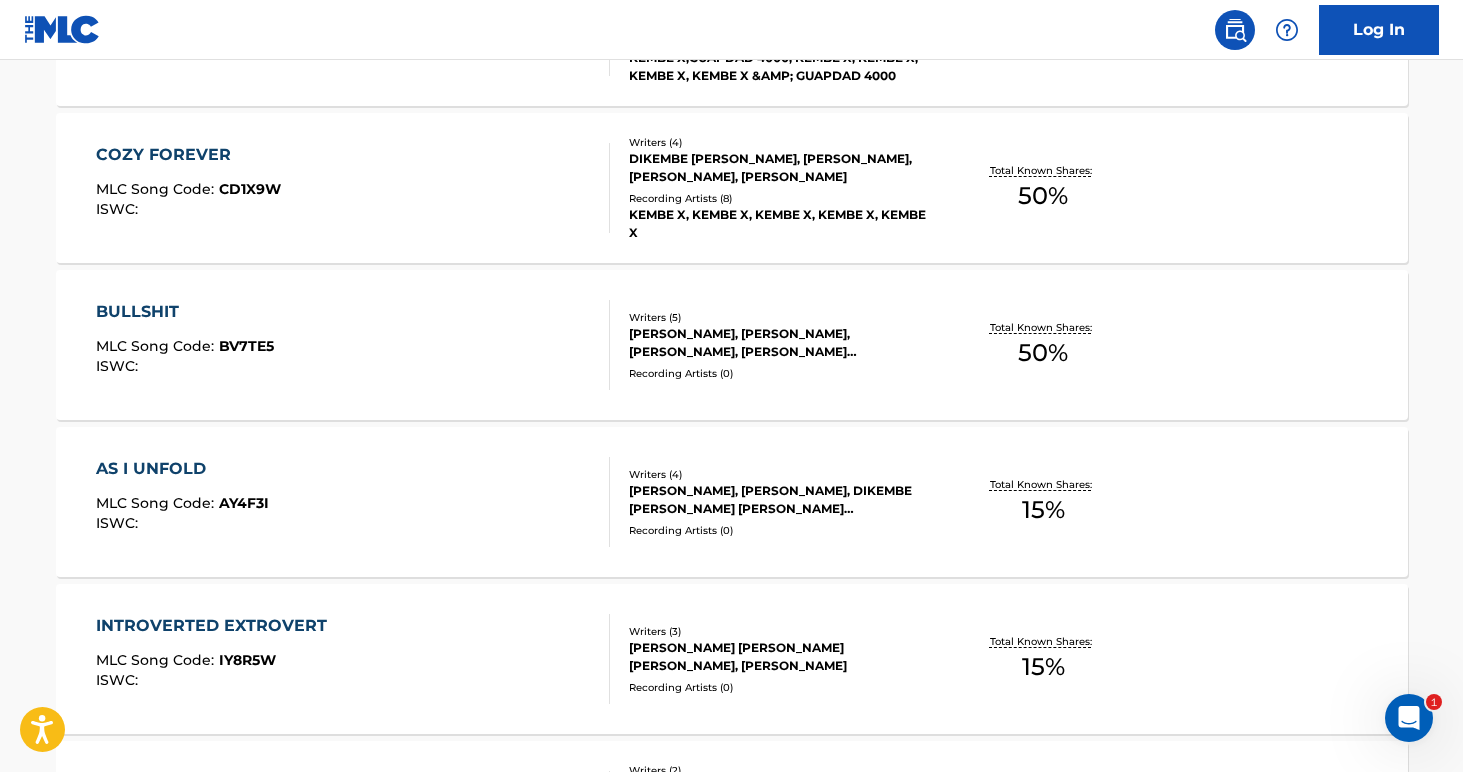 scroll, scrollTop: 0, scrollLeft: 0, axis: both 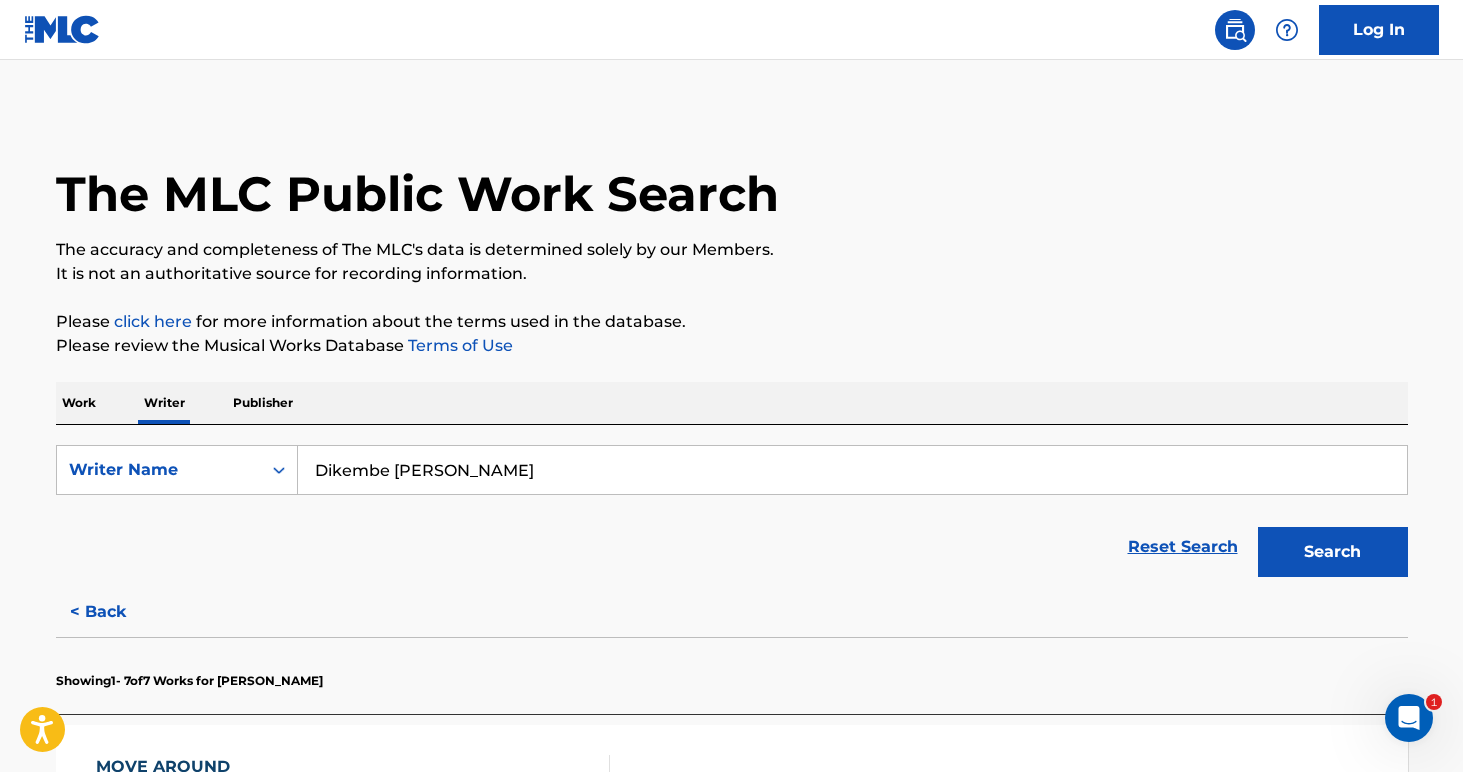 click on "Work" at bounding box center (79, 403) 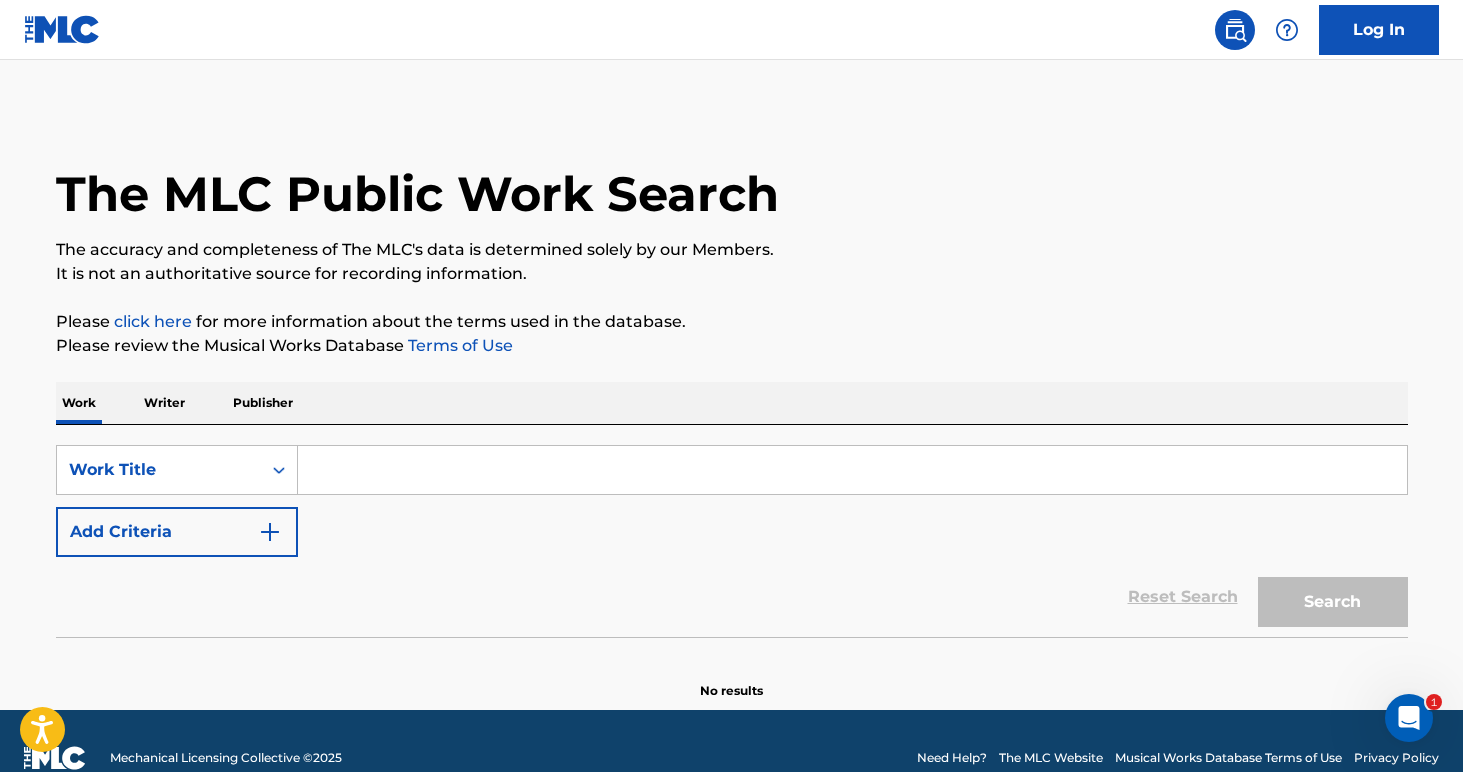 click at bounding box center [853, 470] 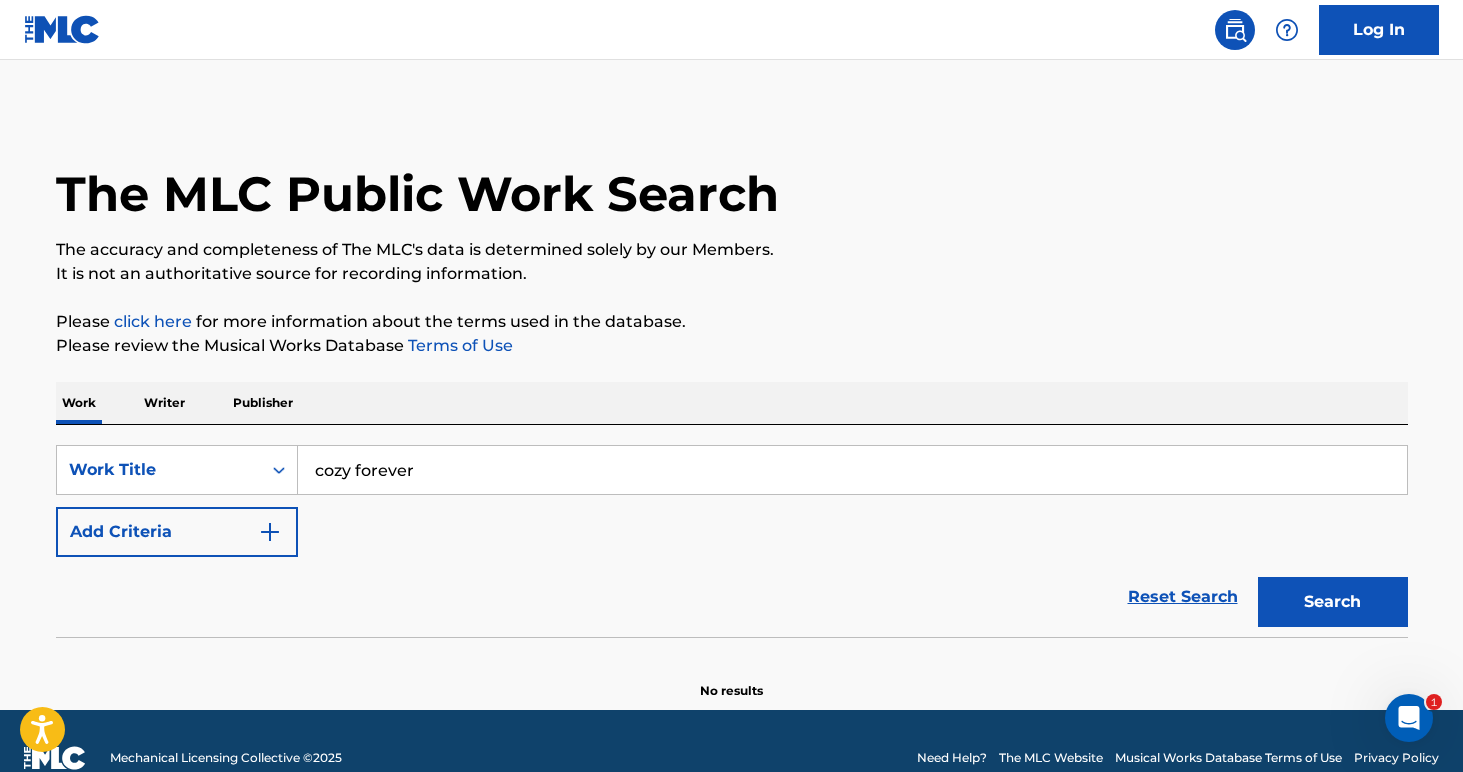 type on "cozy forever" 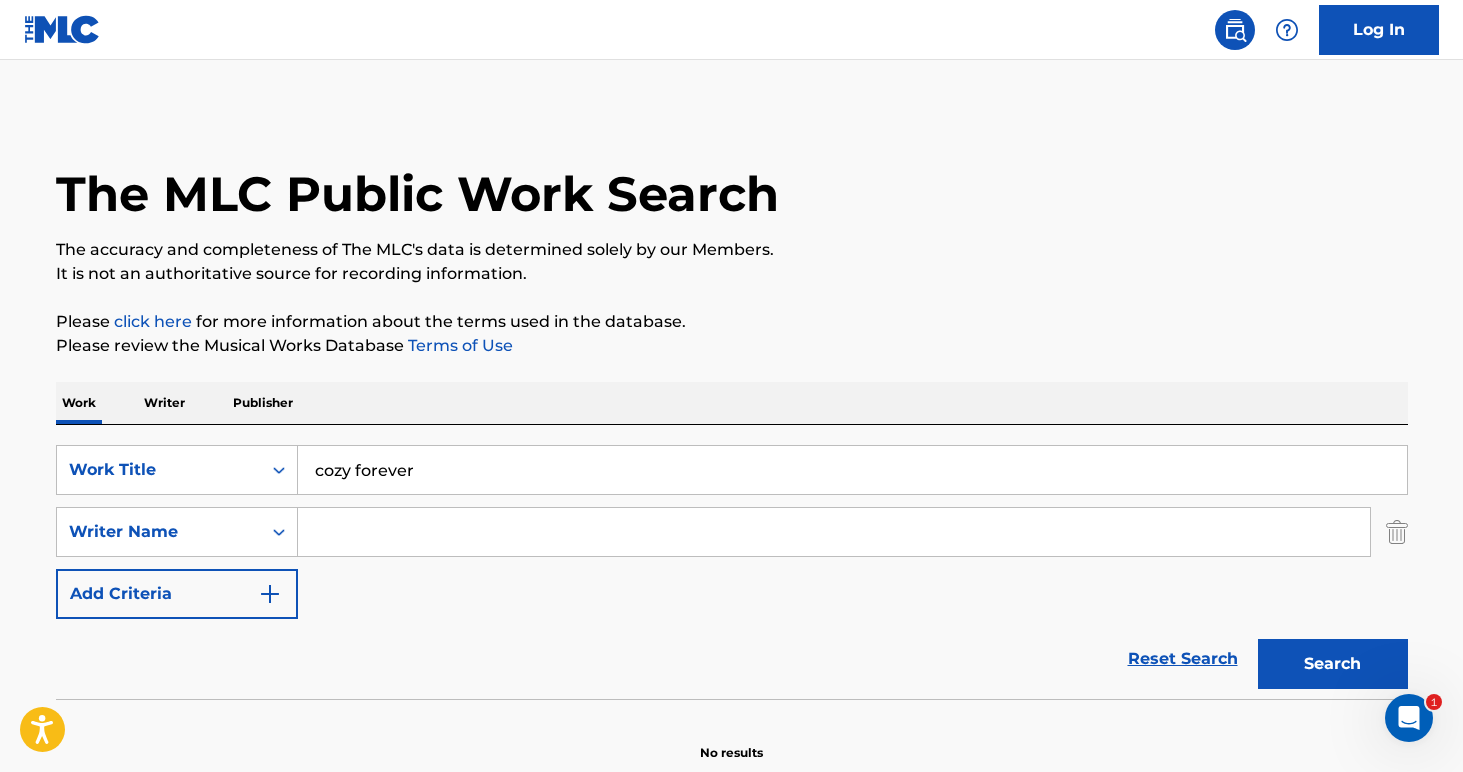 click at bounding box center (834, 532) 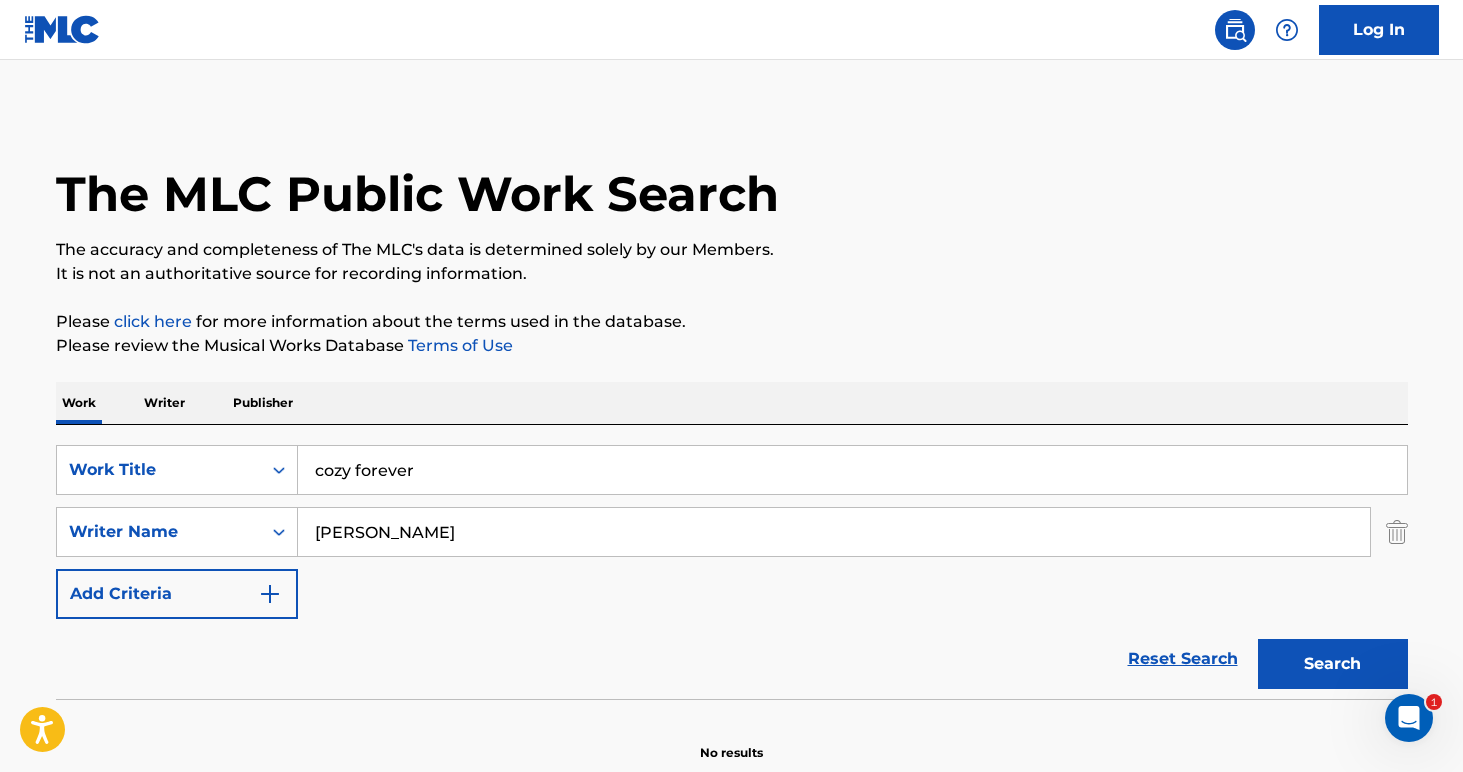 type on "[PERSON_NAME]" 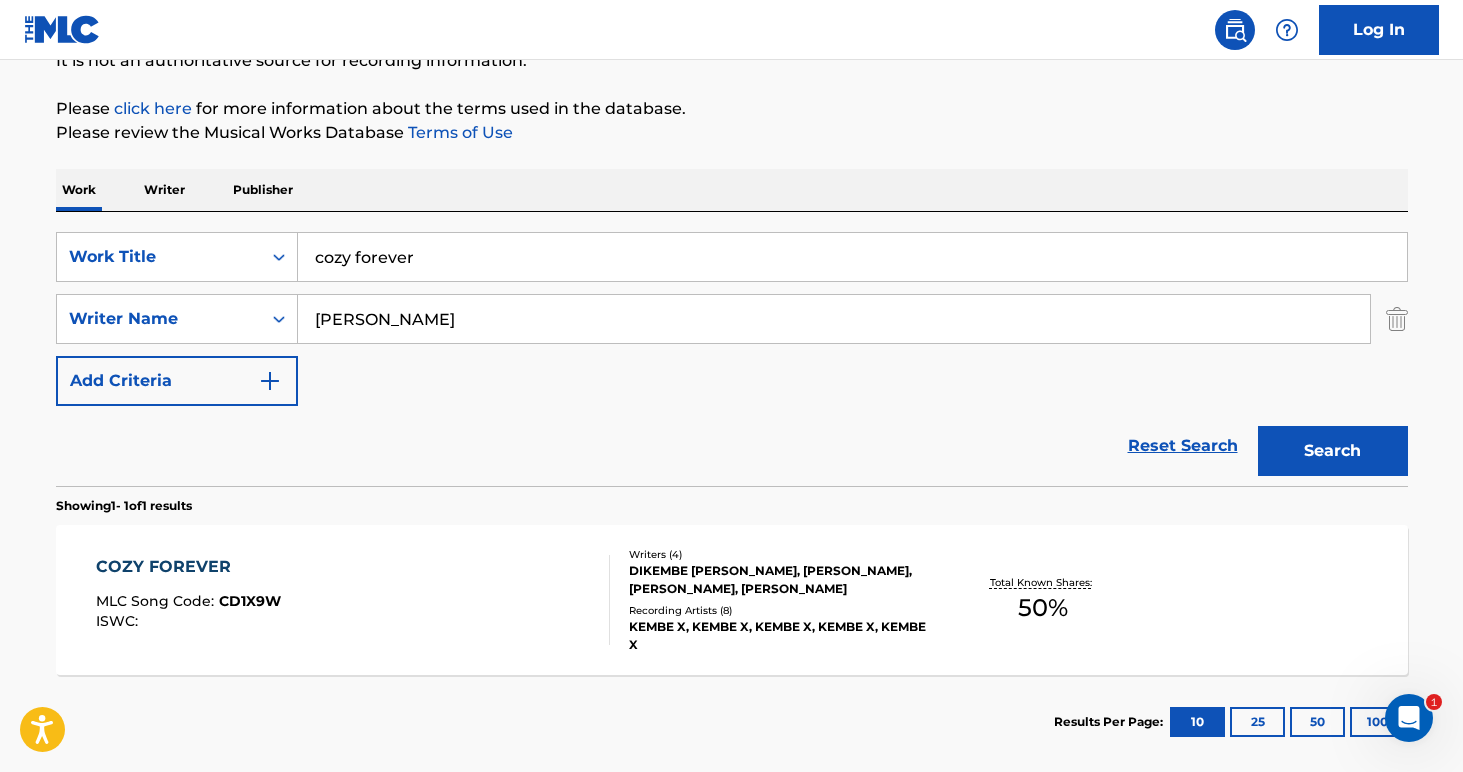 scroll, scrollTop: 252, scrollLeft: 0, axis: vertical 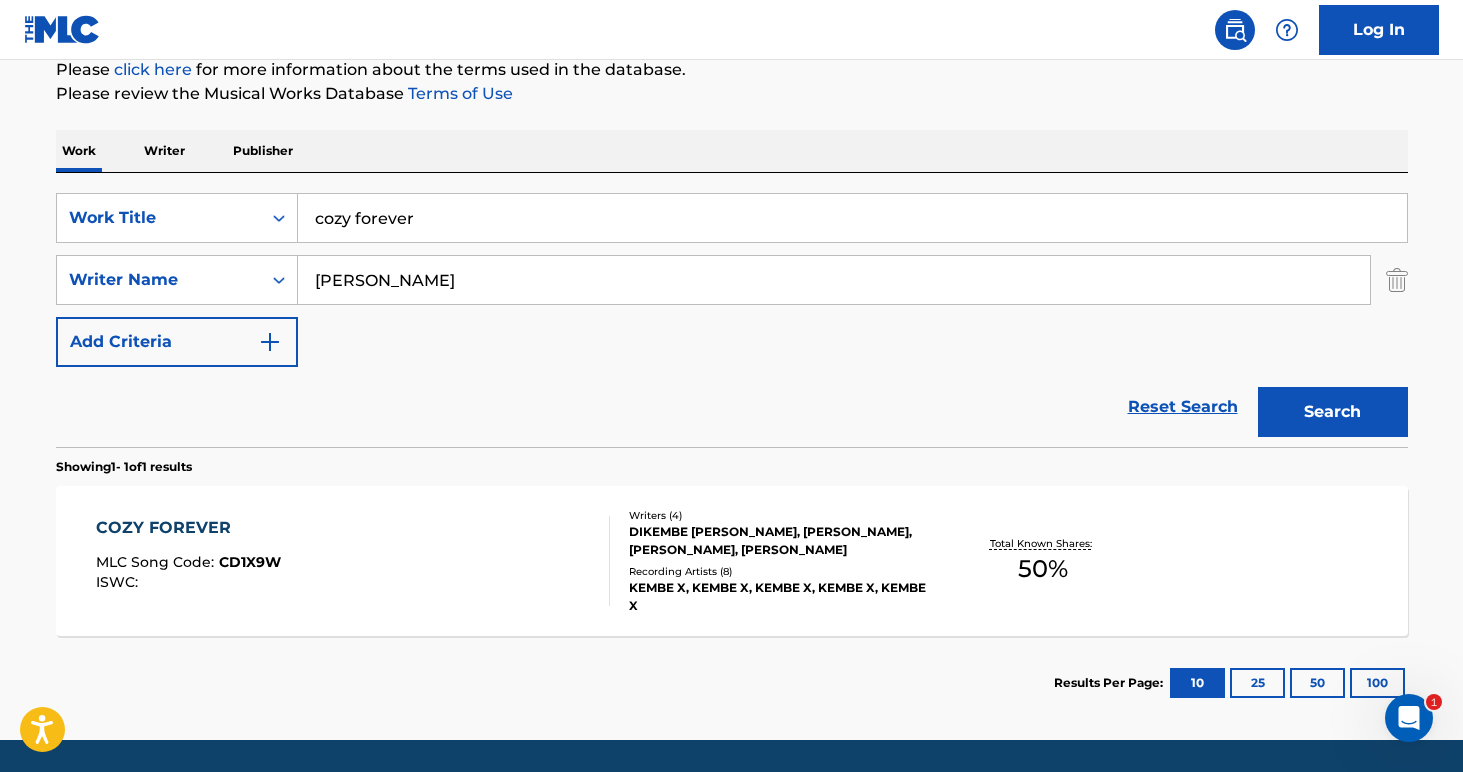 click on "COZY FOREVER MLC Song Code : CD1X9W ISWC :" at bounding box center (353, 561) 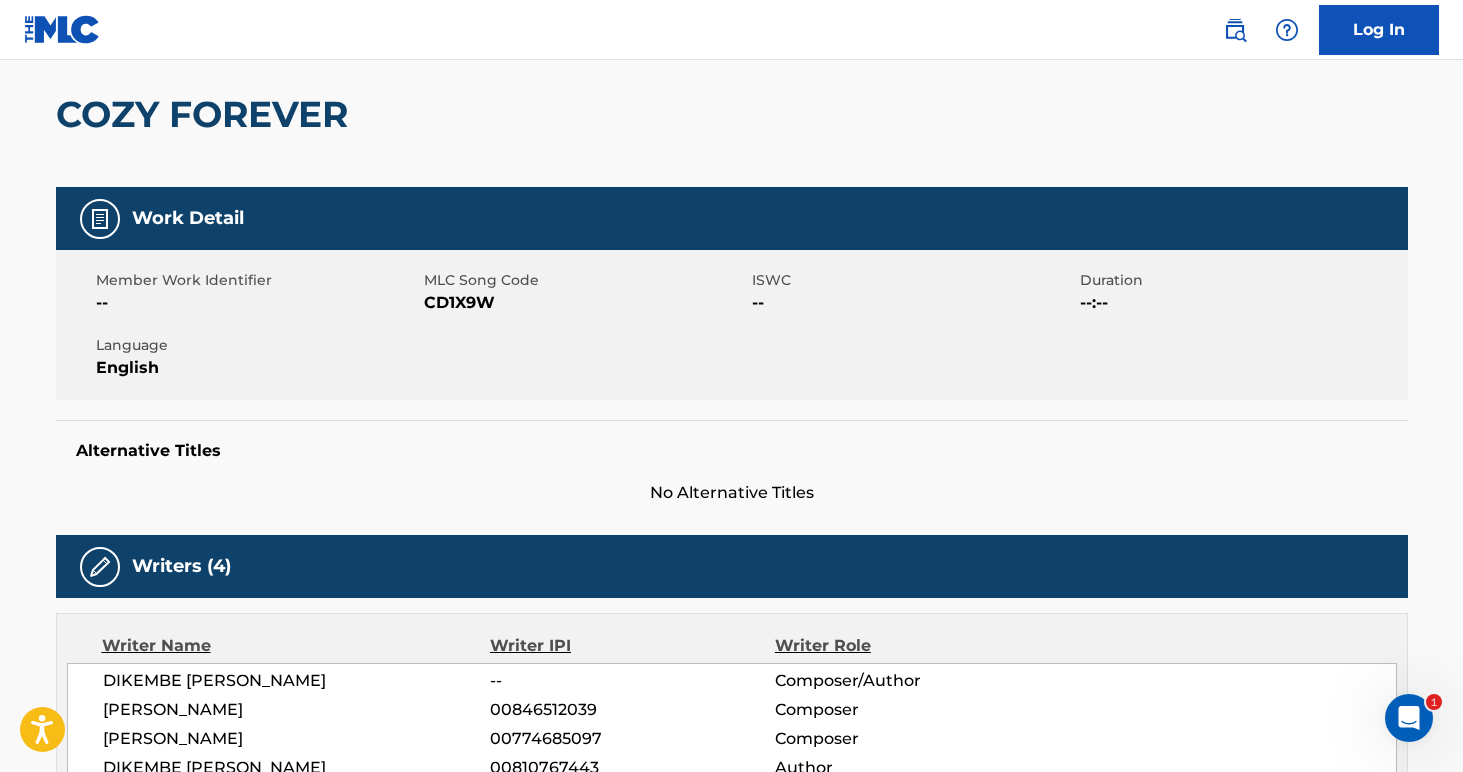 scroll, scrollTop: 181, scrollLeft: 0, axis: vertical 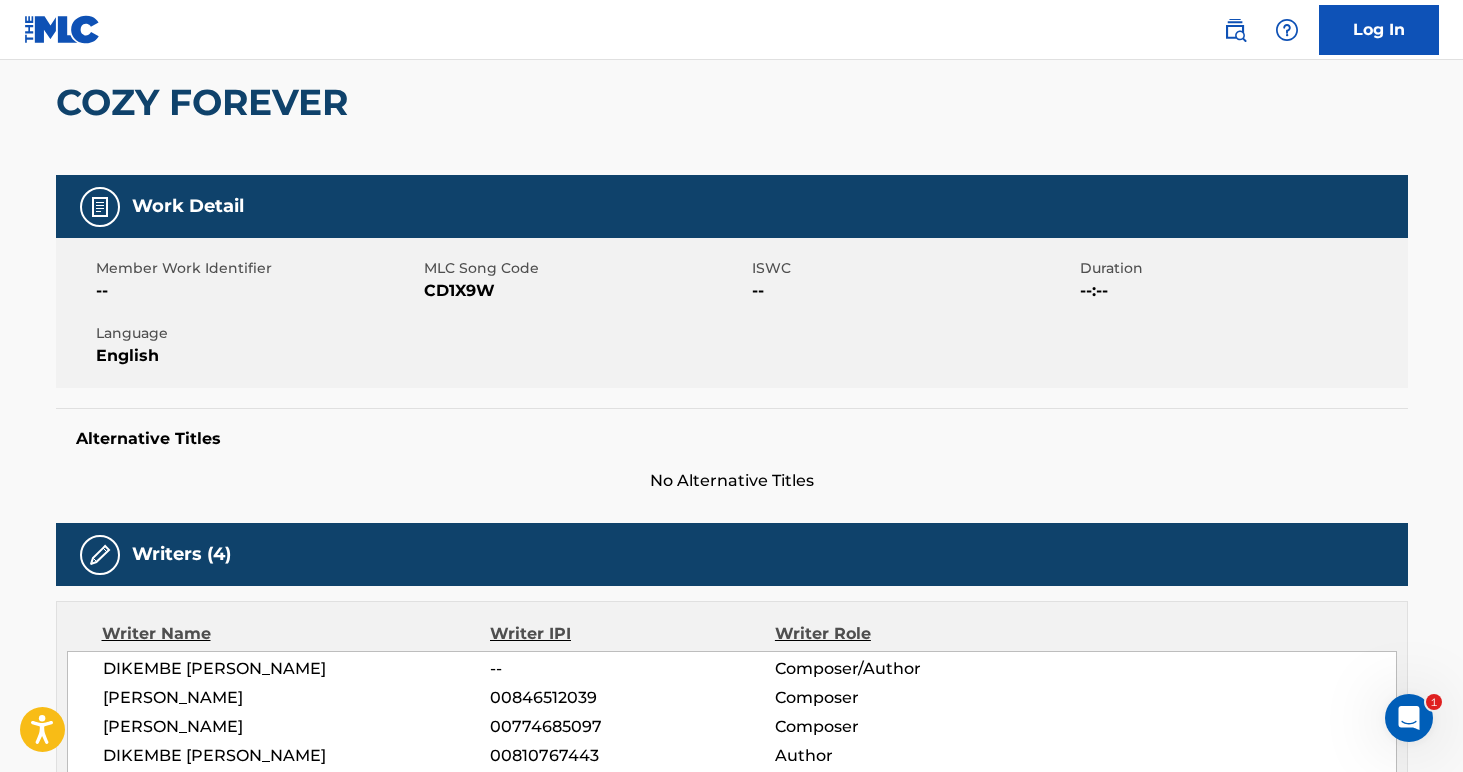 click on "< Back to public search results Copy work link COZY FOREVER     Work Detail   Member Work Identifier -- MLC Song Code CD1X9W ISWC -- Duration --:-- Language English Alternative Titles No Alternative Titles Writers   (4) Writer Name Writer IPI Writer Role [PERSON_NAME] -- Composer/Author [PERSON_NAME] 00846512039 Composer [PERSON_NAME] 00774685097 Composer [PERSON_NAME] [PERSON_NAME] 00810767443 Author Publishers   (2) Total shares:  50 % Publisher Name Publisher IPI Publisher Number Represented Writers Collection Share Contact Details [PERSON_NAME] -- P448CH 45% No Contact Details Publisher Name Publisher IPI Publisher Number Represented Writers Collection Share Contact Details WARNER-[PERSON_NAME] PUBLISHING CORP. 00185314175 P94075 [PERSON_NAME], [PERSON_NAME], [PERSON_NAME] 5% [PERSON_NAME] MUSIC INC [EMAIL_ADDRESS][DOMAIN_NAME] Total shares:  50 % Matched Recordings   (8) Showing  1  -   8  of  8   results   Recording Artist Recording Title ISRC DSP Label Duration KEMBE X COZY FOREVER QZNWW2125548 --" at bounding box center [731, 851] 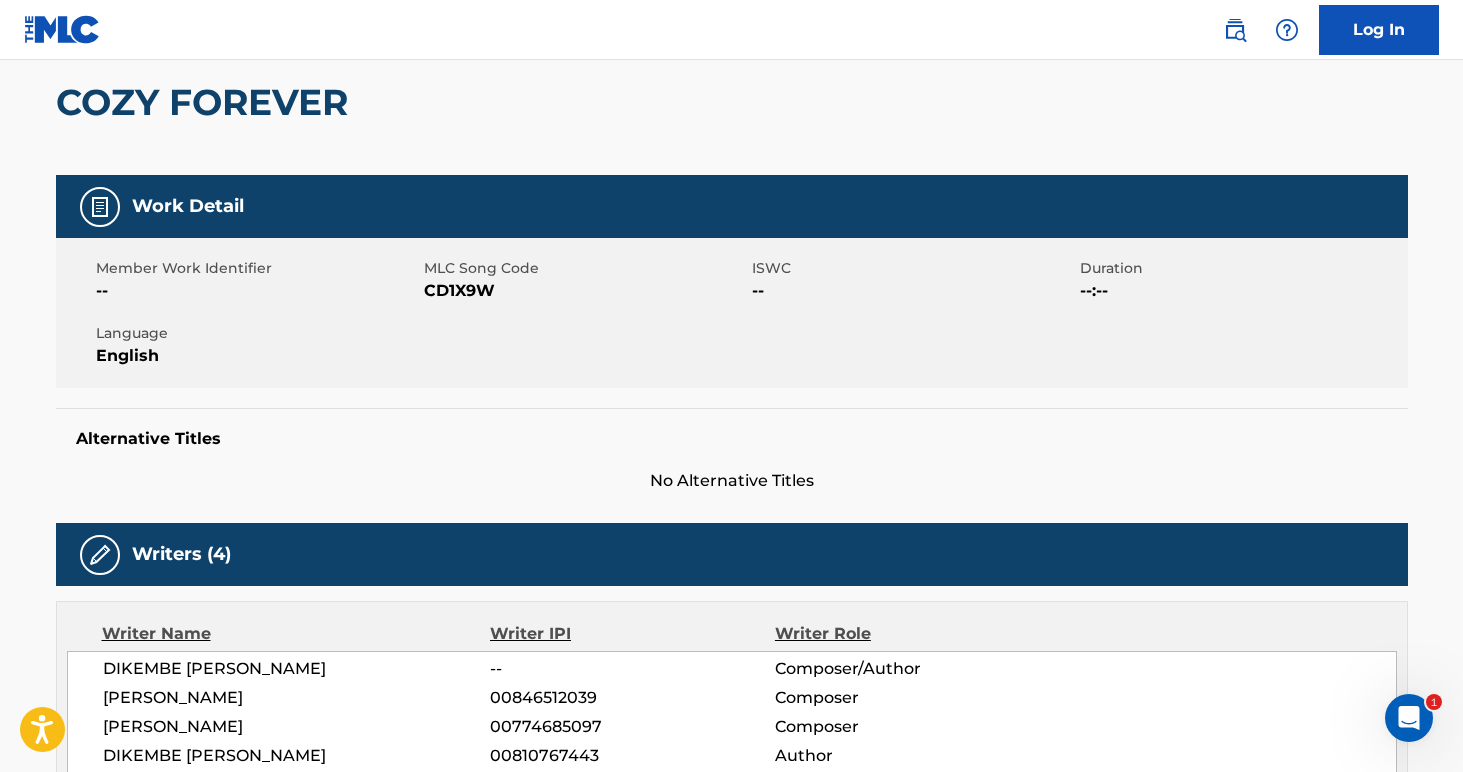 click on "00810767443" at bounding box center (632, 756) 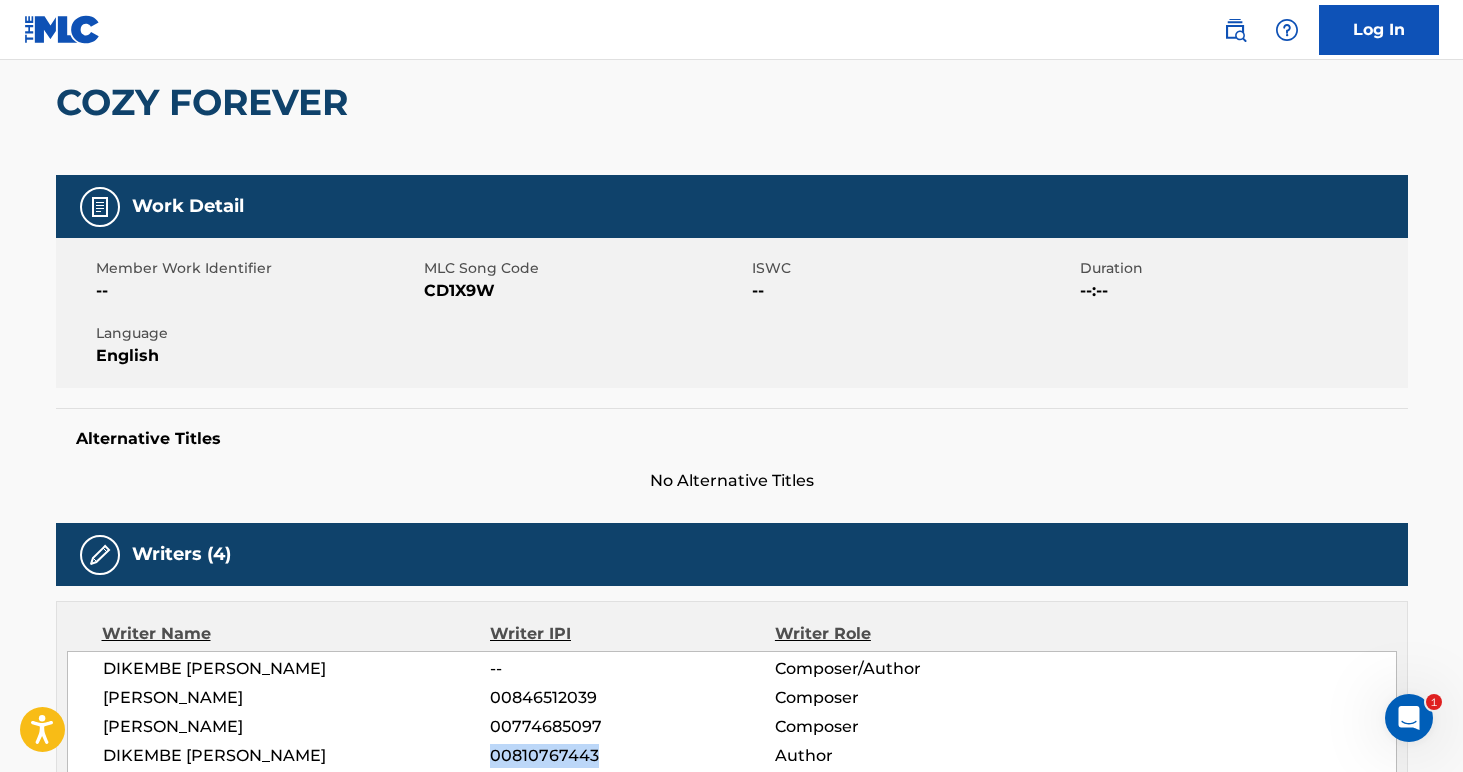 click on "00810767443" at bounding box center (632, 756) 